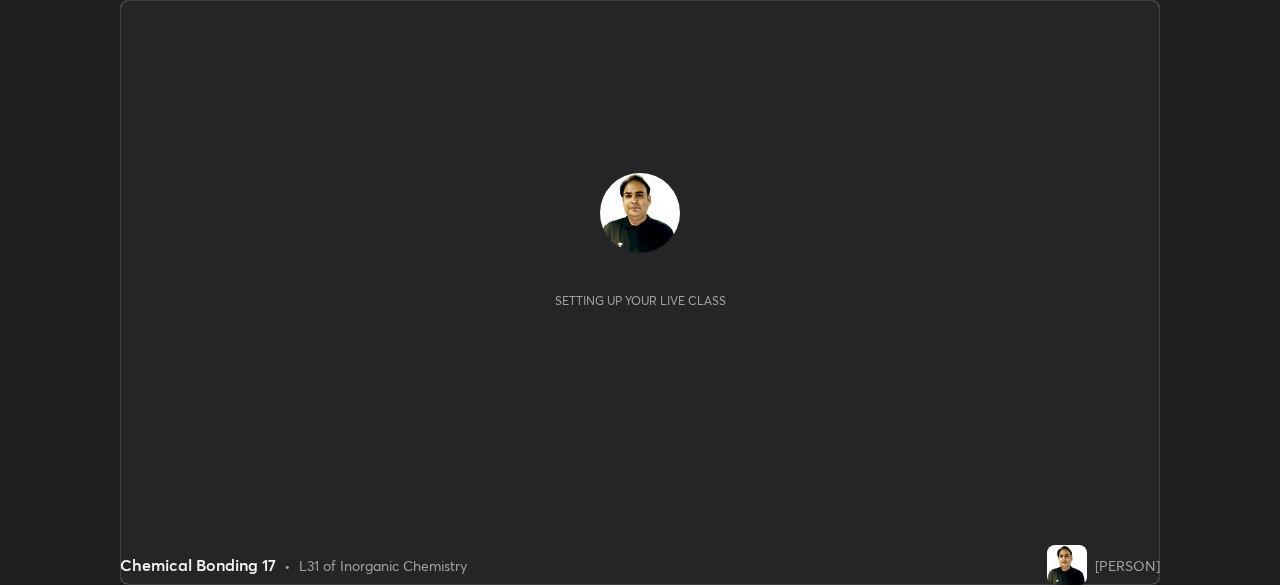 scroll, scrollTop: 0, scrollLeft: 0, axis: both 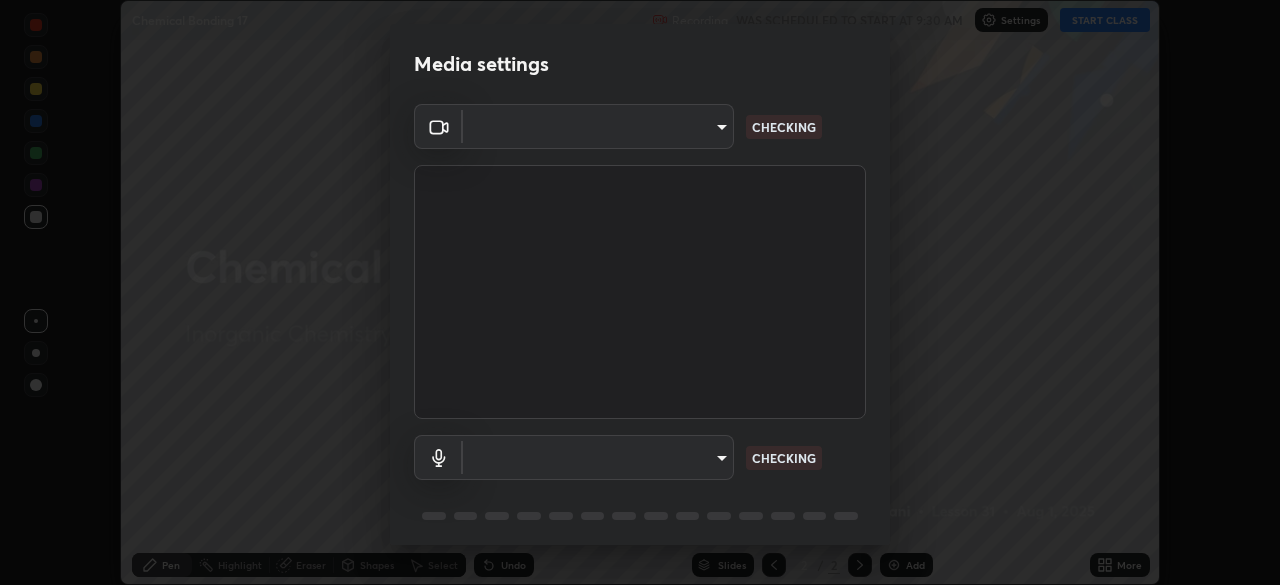 type on "06c5cd4968a6d49727577812bc232b22e688cf7eece95ef343837a2f38e15e01" 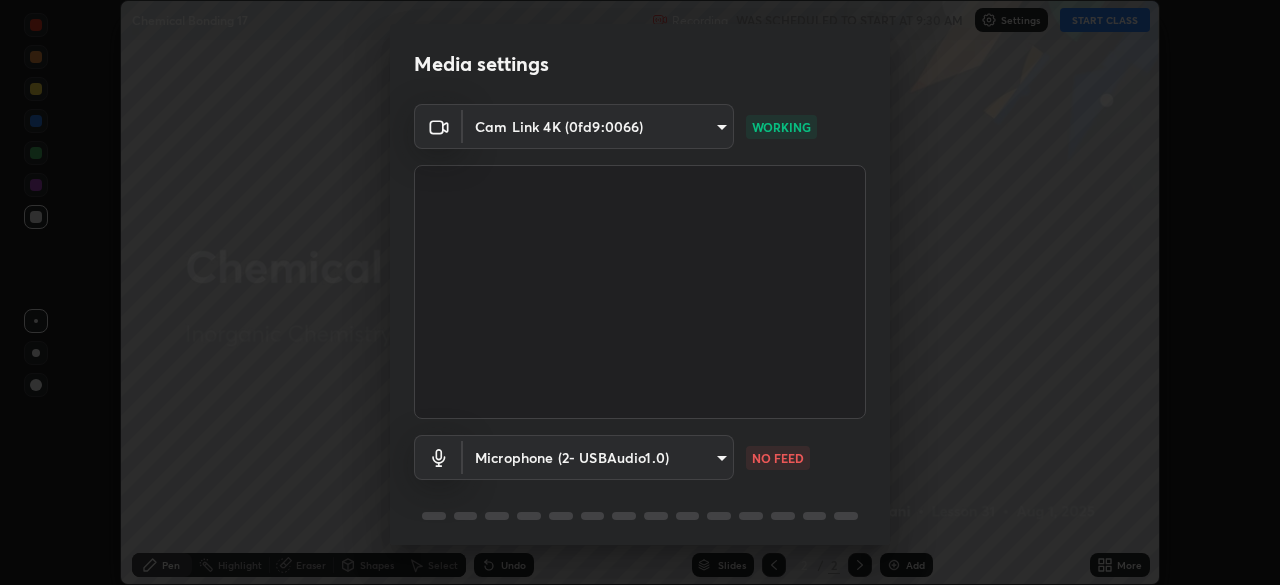 click on "Erase all Chemical Bonding 17 Recording WAS SCHEDULED TO START AT  9:30 AM Settings START CLASS Setting up your live class Chemical Bonding 17 • L31 of Inorganic Chemistry [PERSON] Pen Highlight Eraser Shapes Select Undo Slides 2 / 2 Add More No doubts shared Encourage your learners to ask a doubt for better clarity Report an issue Reason for reporting Buffering Chat not working Audio - Video sync issue Educator video quality low ​ Attach an image Report Media settings Cam Link 4K (0fd9:0066) 06c5cd4968a6d49727577812bc232b22e688cf7eece95ef343837a2f38e15e01 WORKING Microphone (2- USBAudio1.0) c61db598d0df66adebcac77a68dda8db02f17dae7ddea53b3c6cc5fcaeec7cf6 NO FEED 1 / 5 Next" at bounding box center (640, 292) 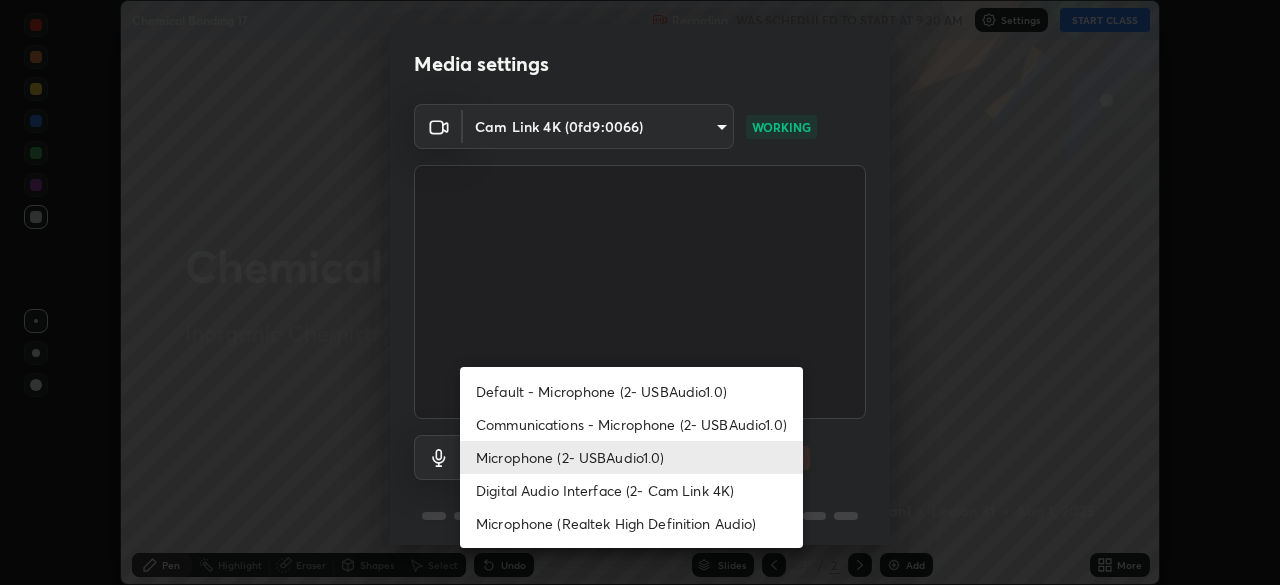 click on "Microphone (Realtek High Definition Audio)" at bounding box center [631, 523] 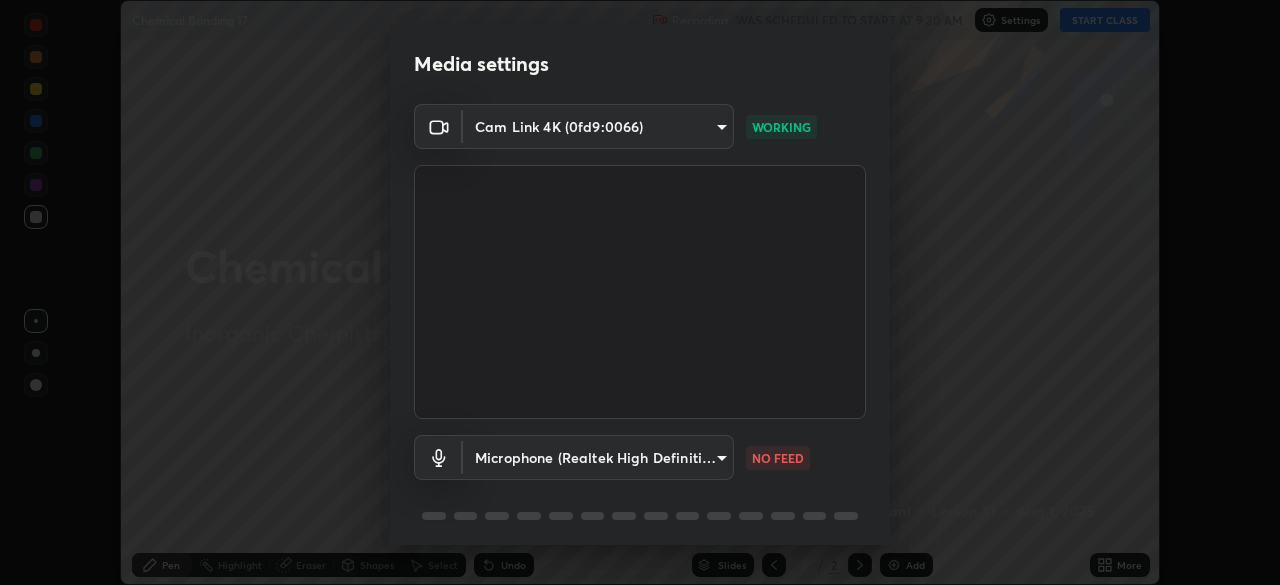 click on "Erase all Chemical Bonding 17 Recording WAS SCHEDULED TO START AT  9:30 AM Settings START CLASS Setting up your live class Chemical Bonding 17 • L31 of Inorganic Chemistry [PERSON] Pen Highlight Eraser Shapes Select Undo Slides 2 / 2 Add More No doubts shared Encourage your learners to ask a doubt for better clarity Report an issue Reason for reporting Buffering Chat not working Audio - Video sync issue Educator video quality low ​ Attach an image Report Media settings Cam Link 4K (0fd9:0066) 06c5cd4968a6d49727577812bc232b22e688cf7eece95ef343837a2f38e15e01 WORKING Microphone (Realtek High Definition Audio) 9d5b79e230a506c6bbf9f7e09741f4200009f77d1e076747be3fdbc8e0fb50b8 NO FEED 1 / 5 Next" at bounding box center [640, 292] 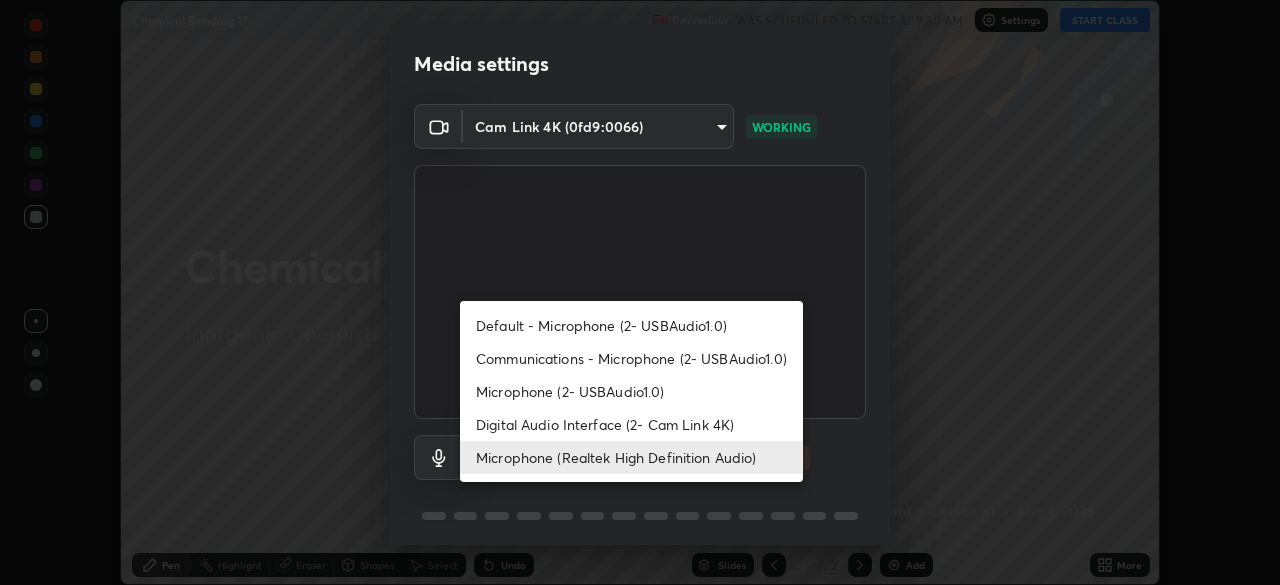 click on "Microphone (2- USBAudio1.0)" at bounding box center [631, 391] 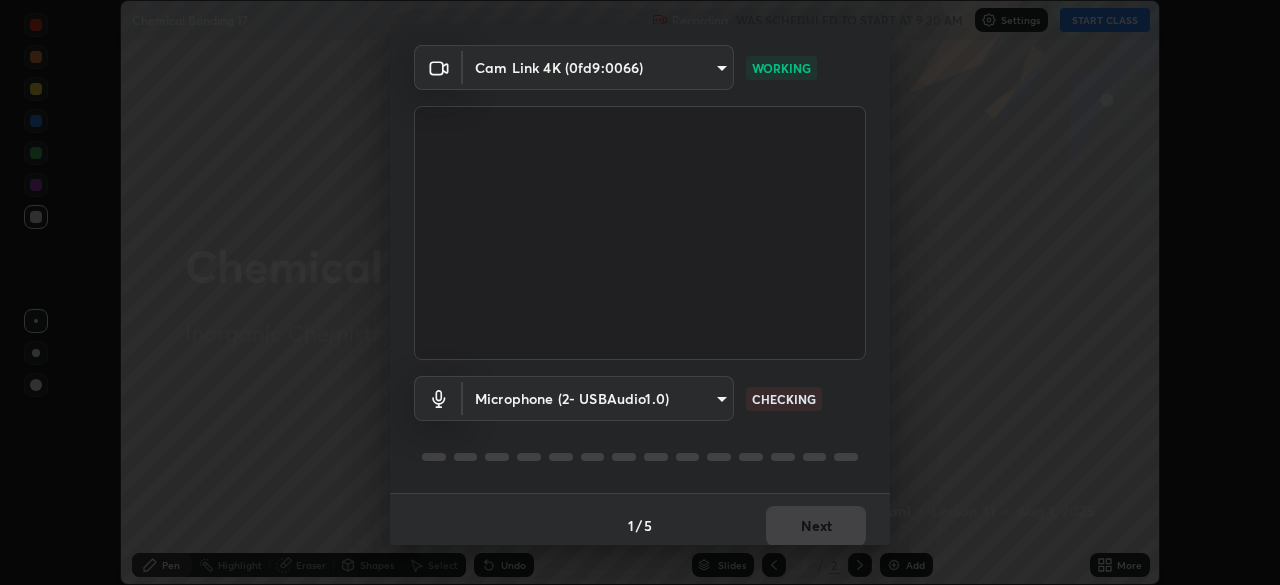 scroll, scrollTop: 71, scrollLeft: 0, axis: vertical 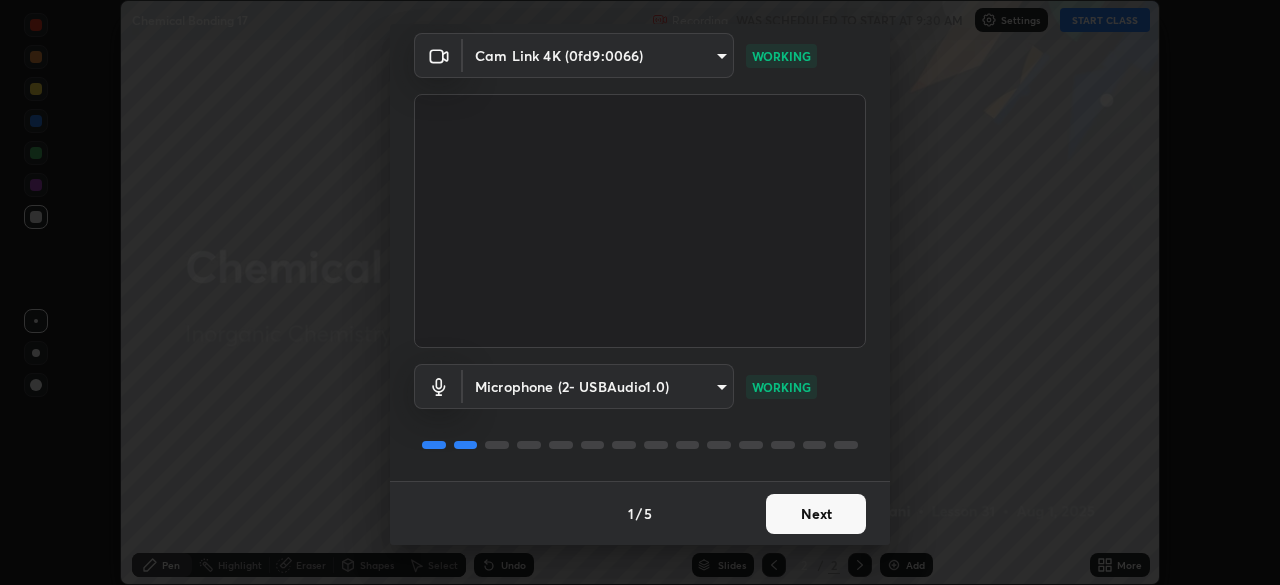 click on "Next" at bounding box center (816, 514) 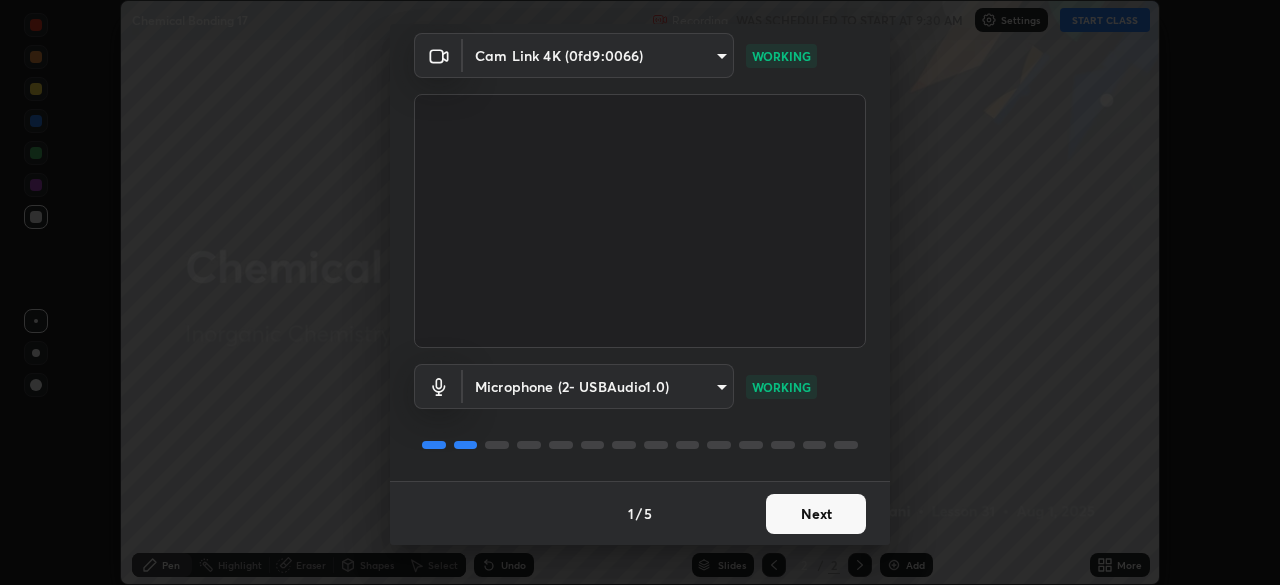 scroll, scrollTop: 0, scrollLeft: 0, axis: both 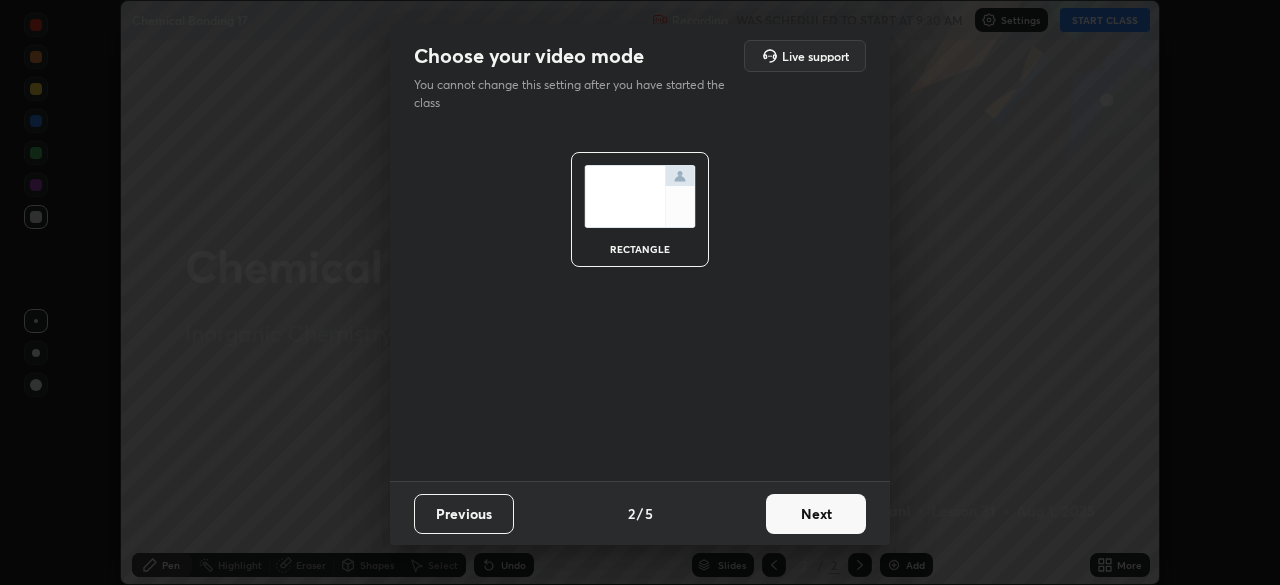 click on "Next" at bounding box center [816, 514] 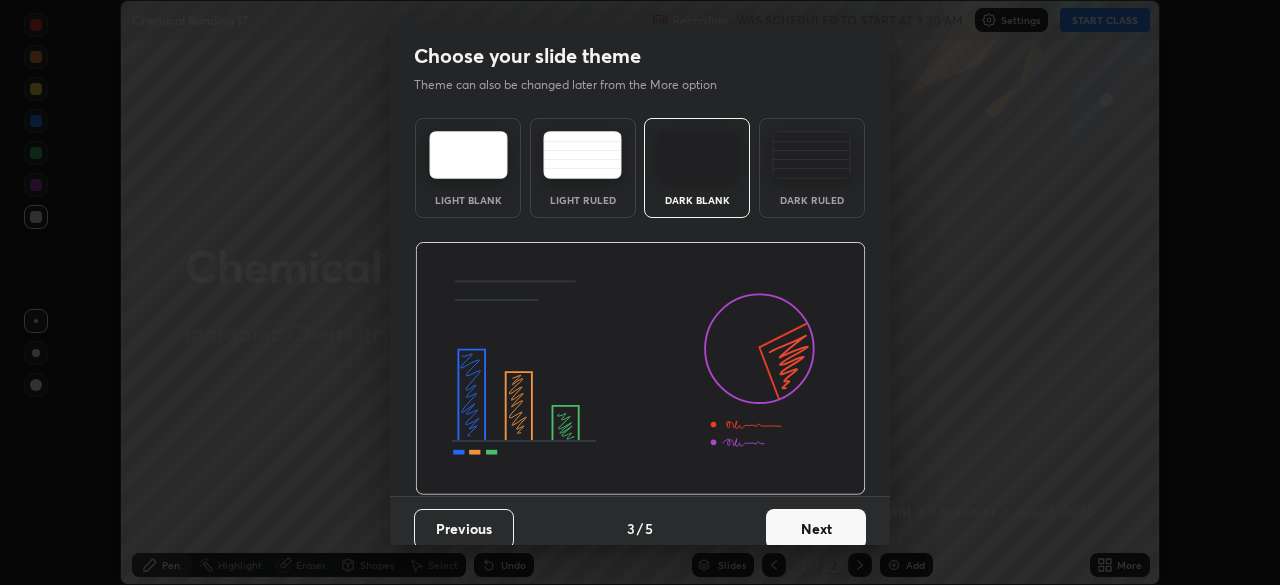 click on "Next" at bounding box center [816, 529] 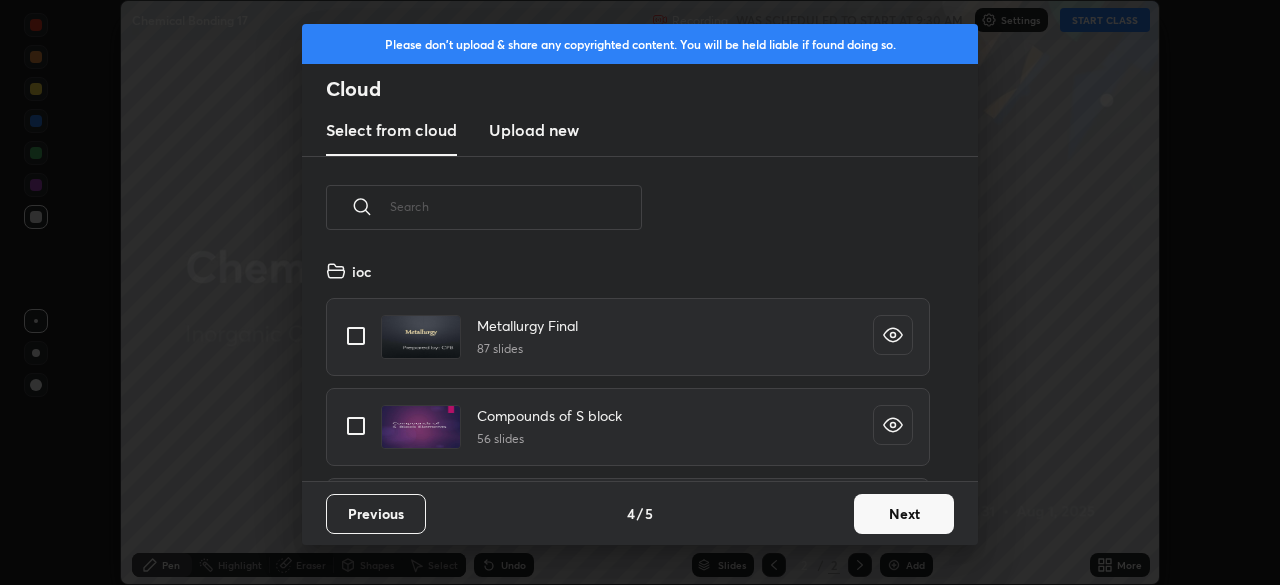 click on "Previous 4 / 5 Next" at bounding box center [640, 513] 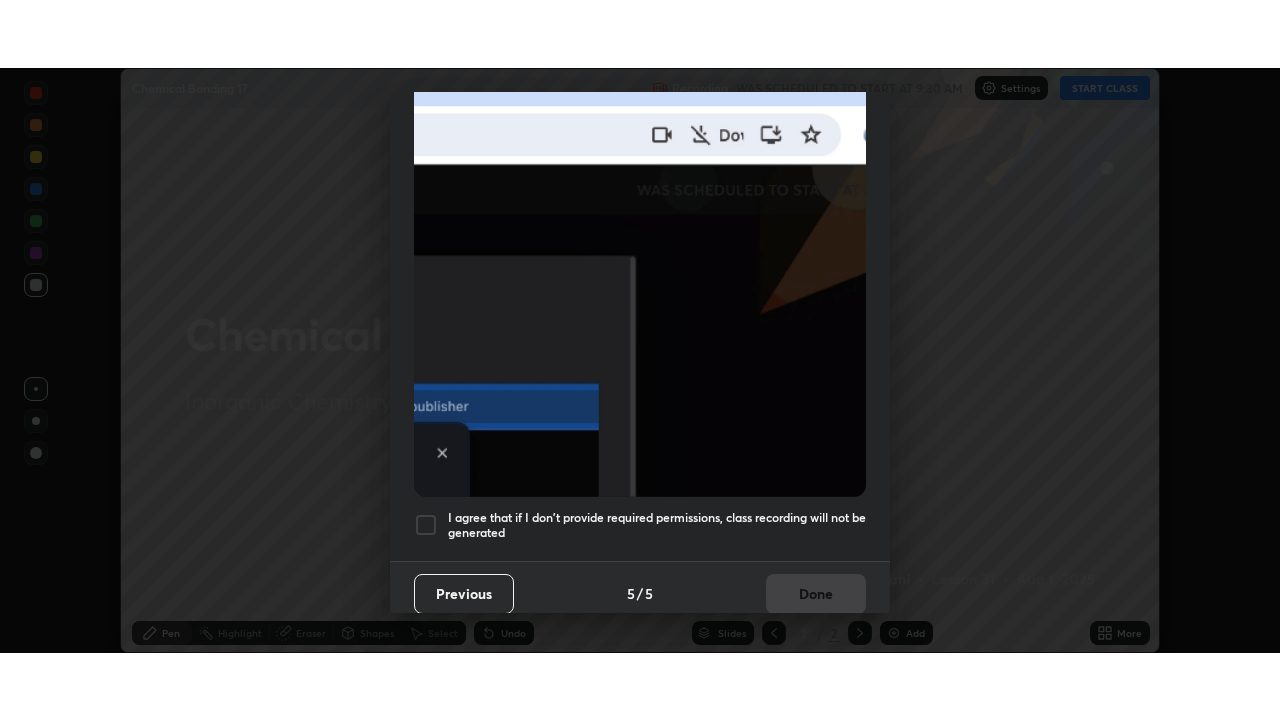 scroll, scrollTop: 479, scrollLeft: 0, axis: vertical 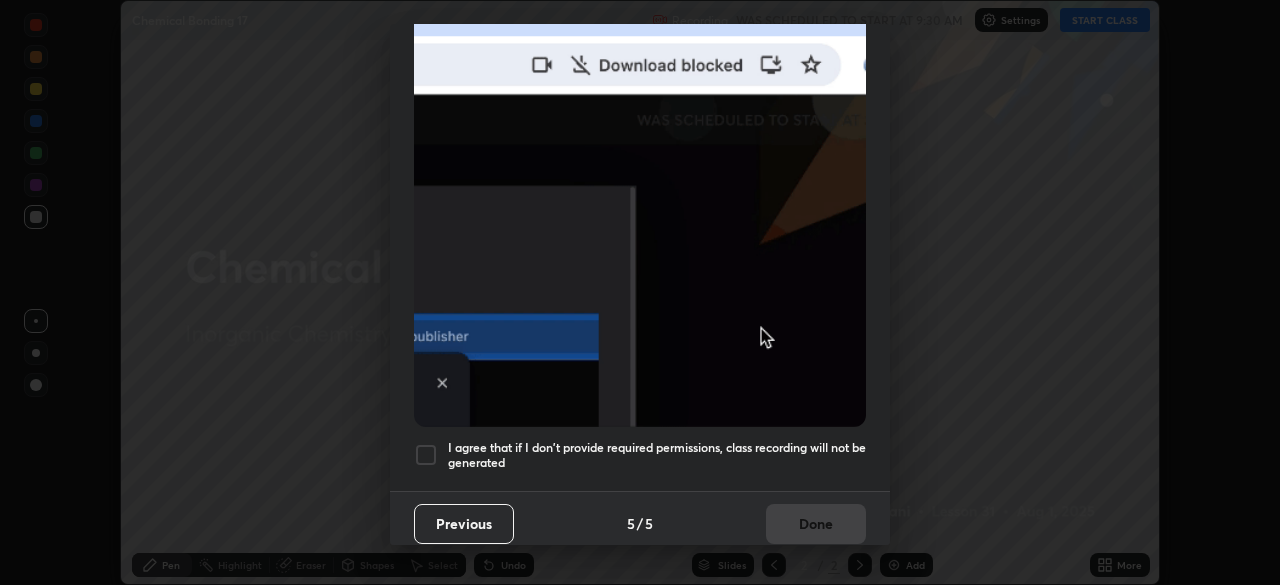 click at bounding box center (426, 455) 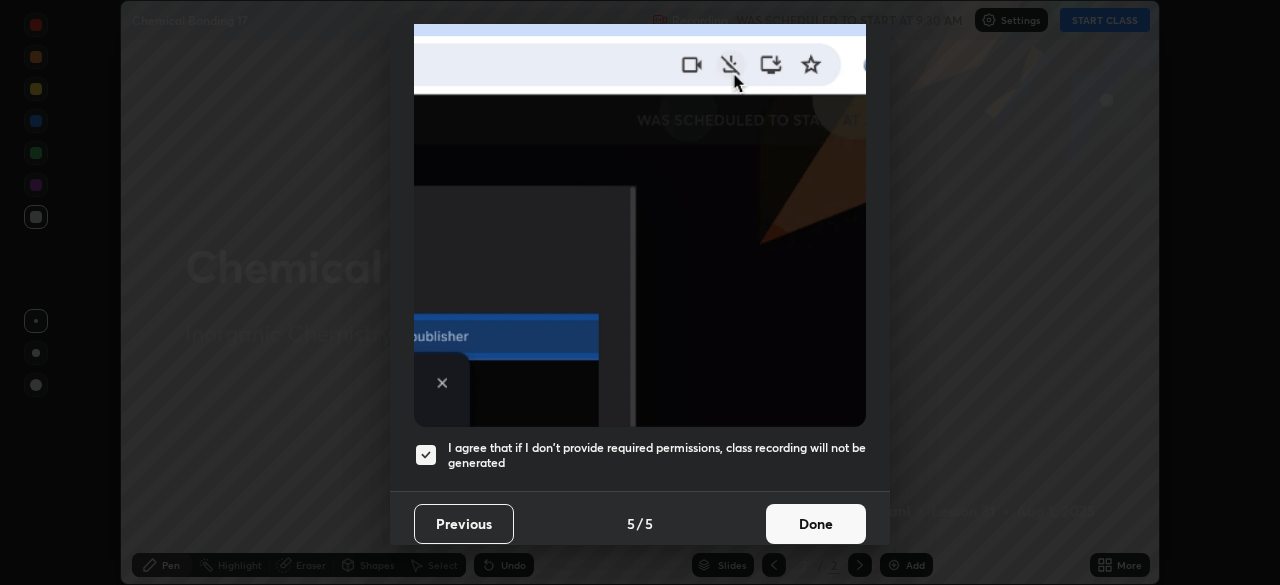 click on "Done" at bounding box center [816, 524] 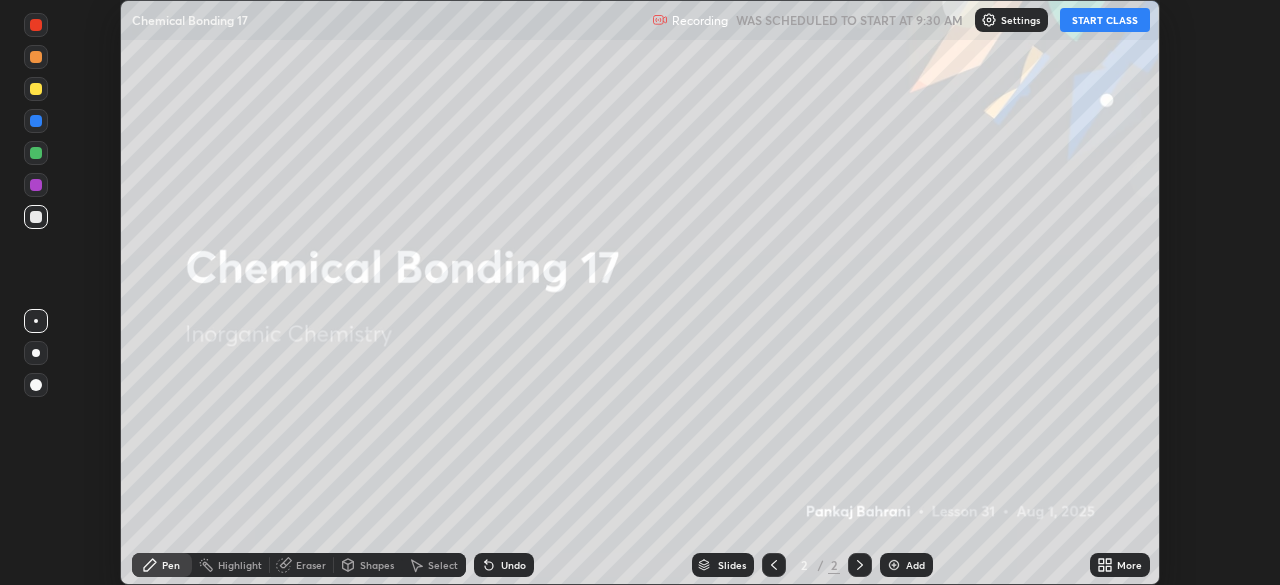 click 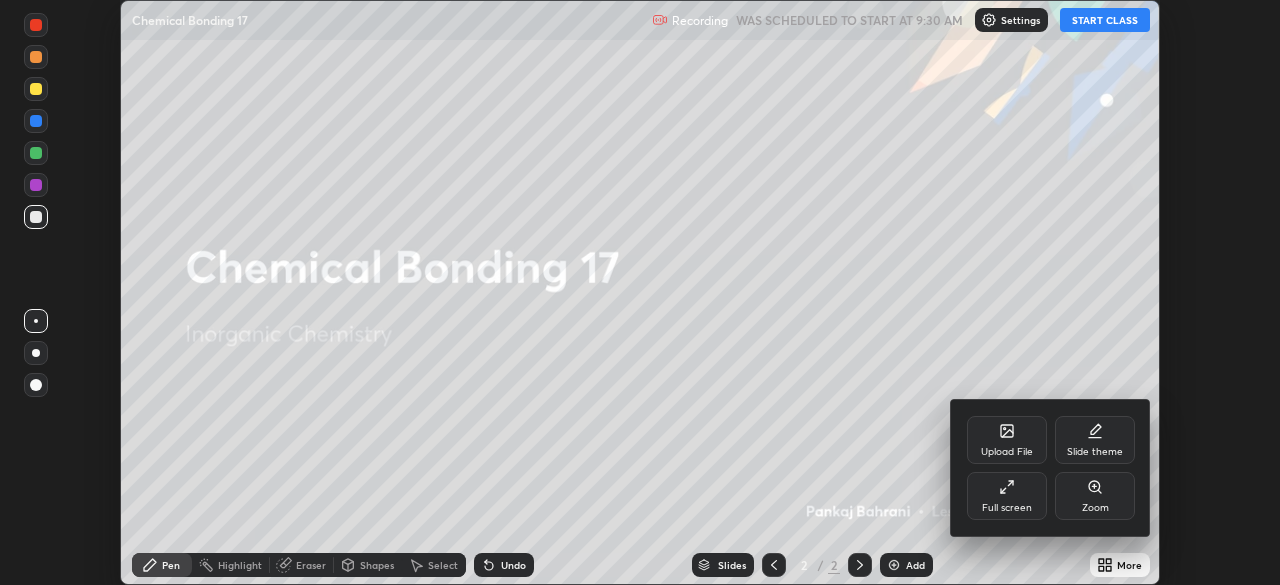 click 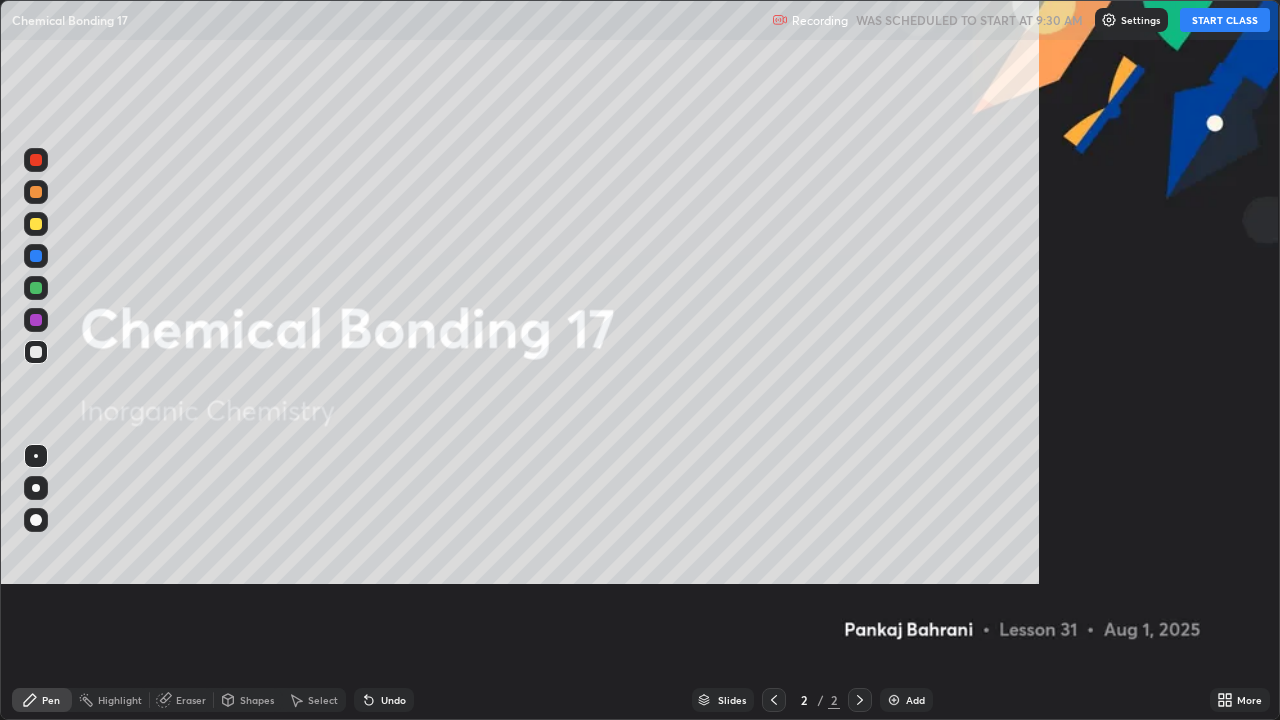scroll, scrollTop: 99280, scrollLeft: 98720, axis: both 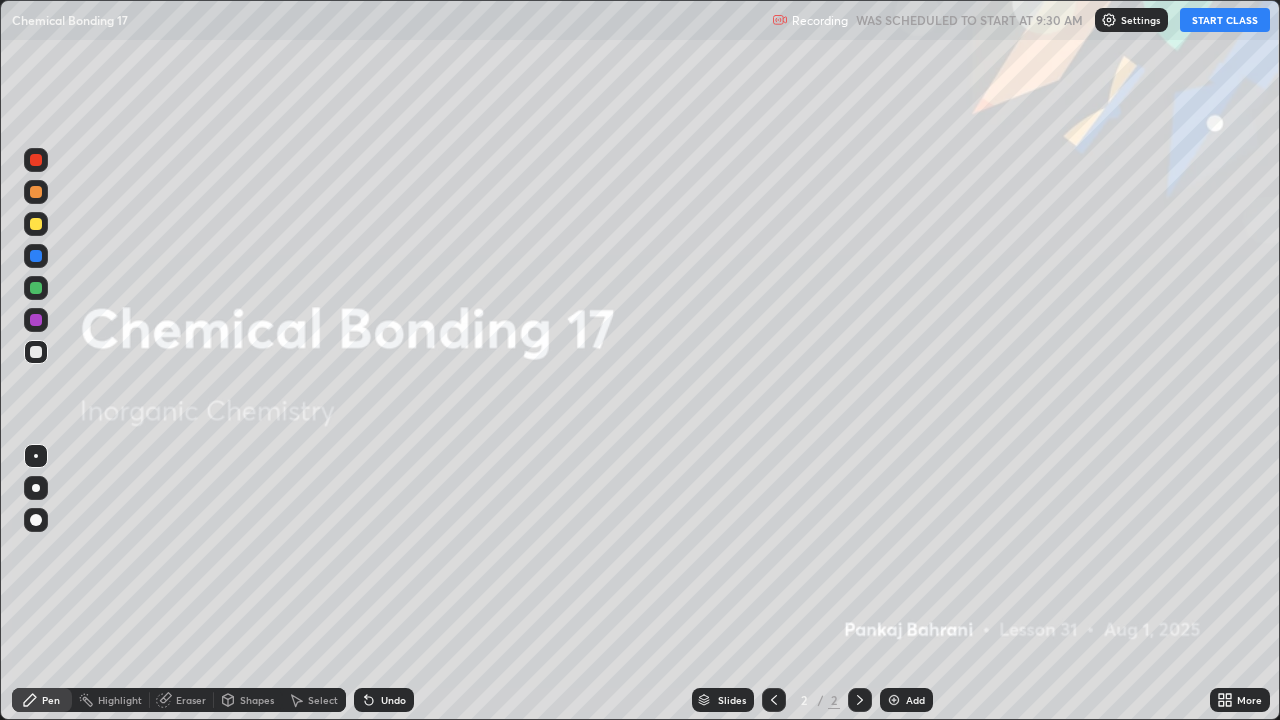 click on "START CLASS" at bounding box center [1225, 20] 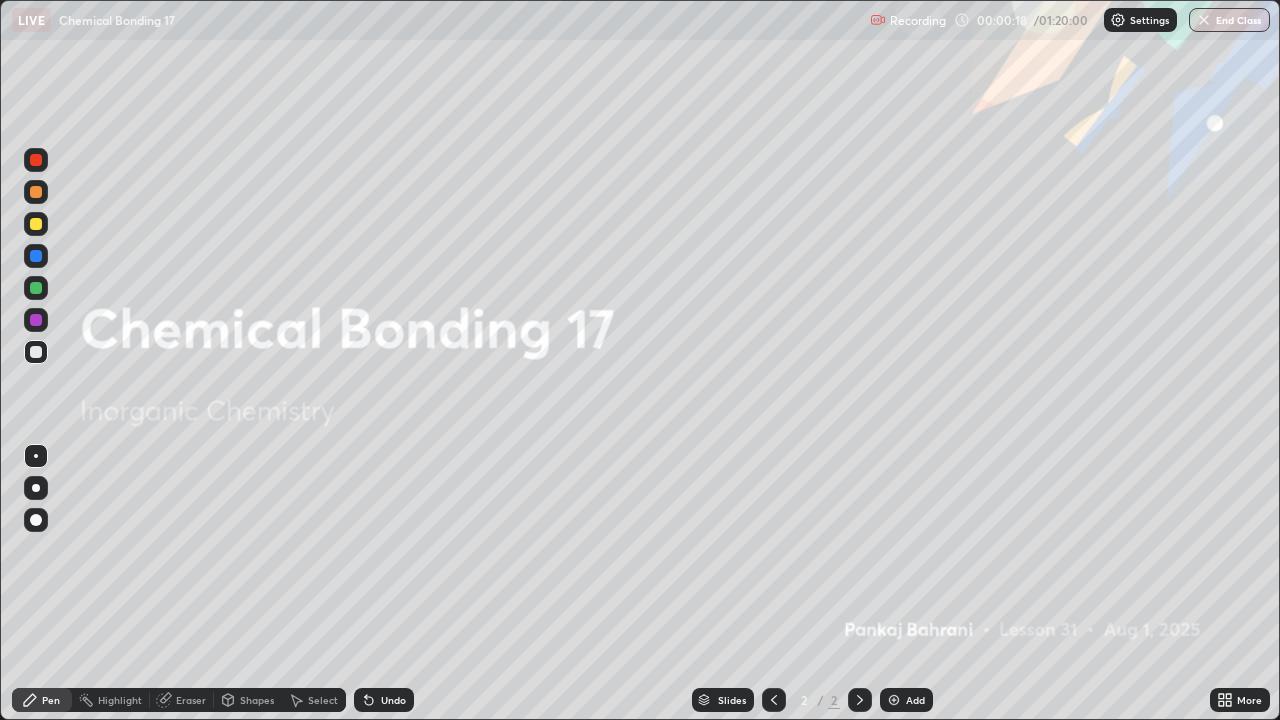click at bounding box center (894, 700) 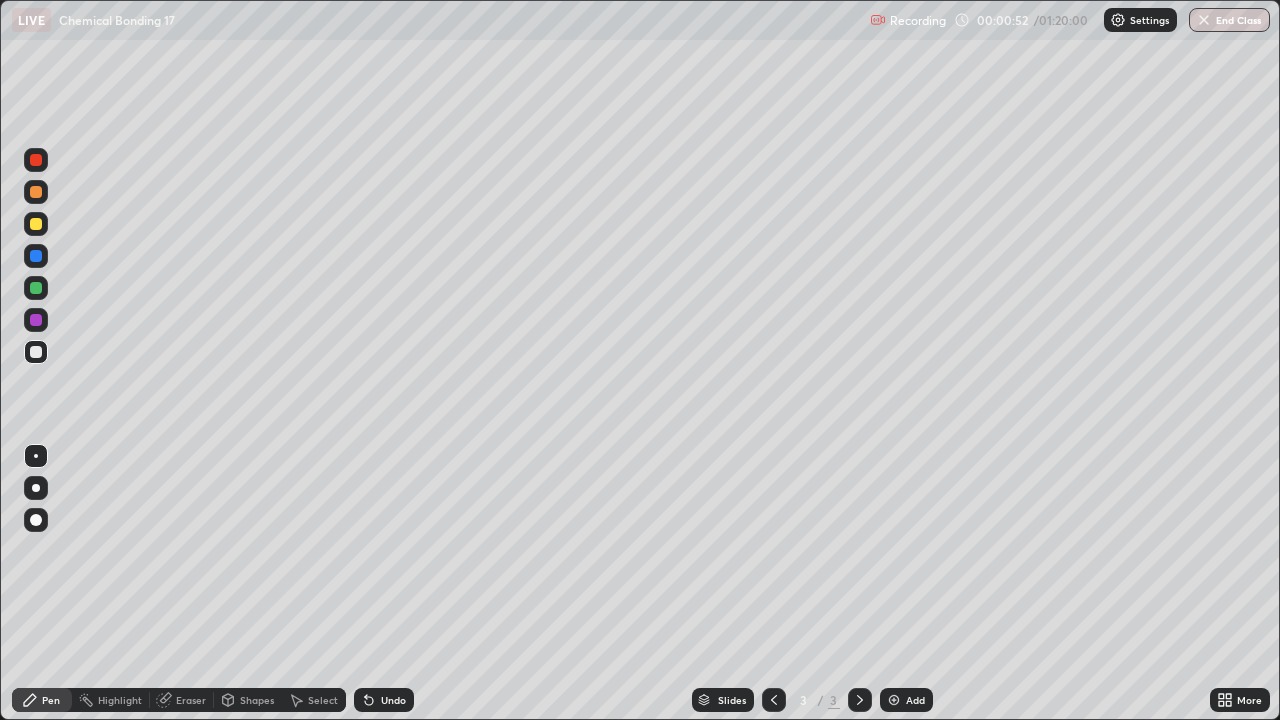 click 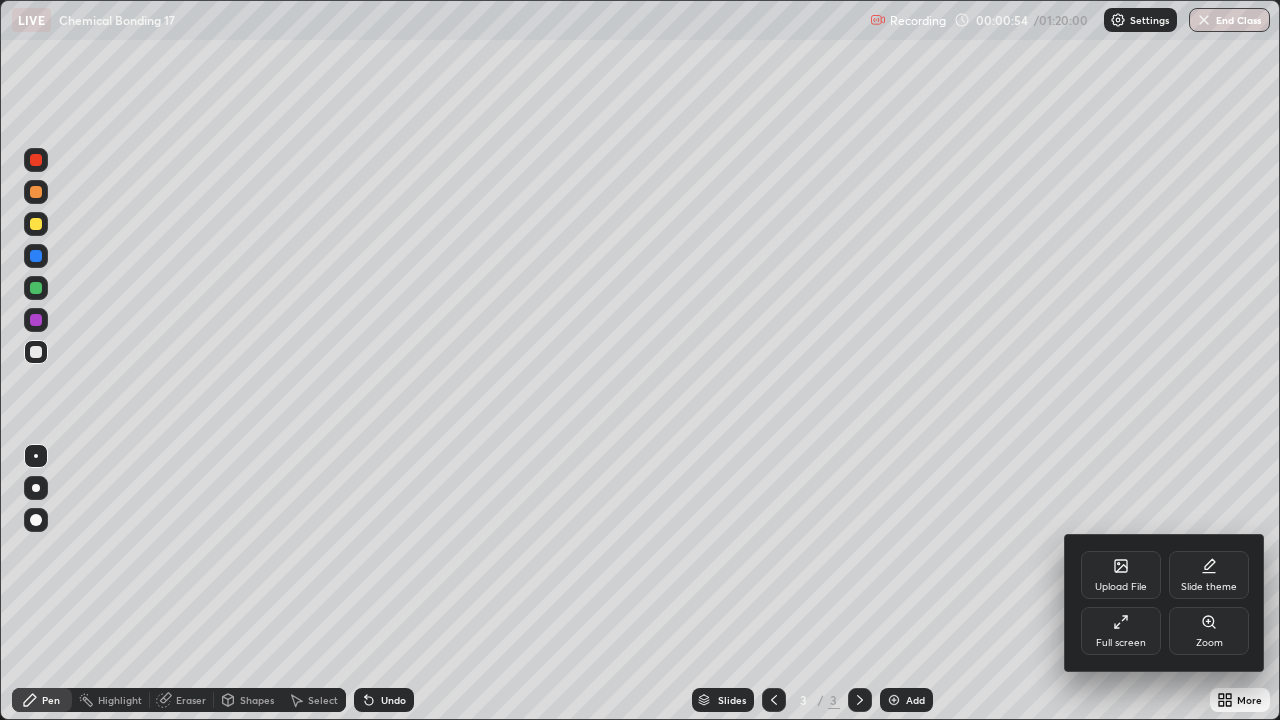 click on "Slide theme" at bounding box center (1209, 575) 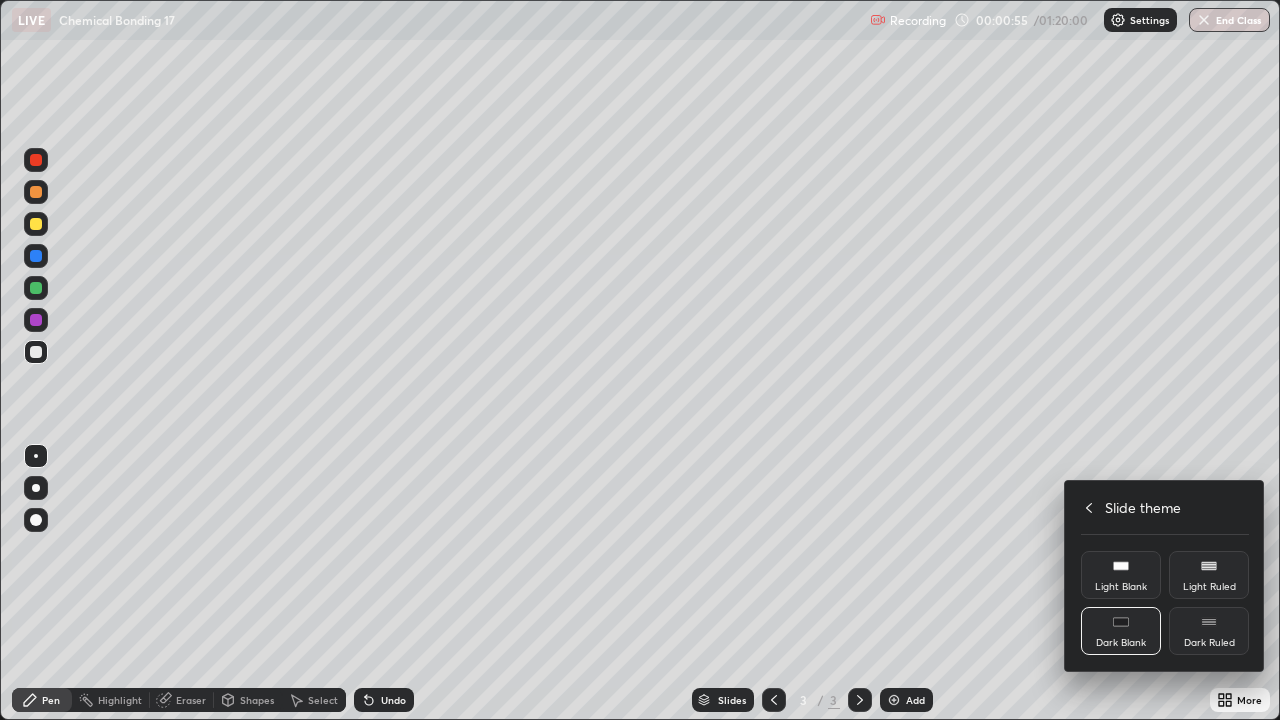 click on "Dark Ruled" at bounding box center [1209, 643] 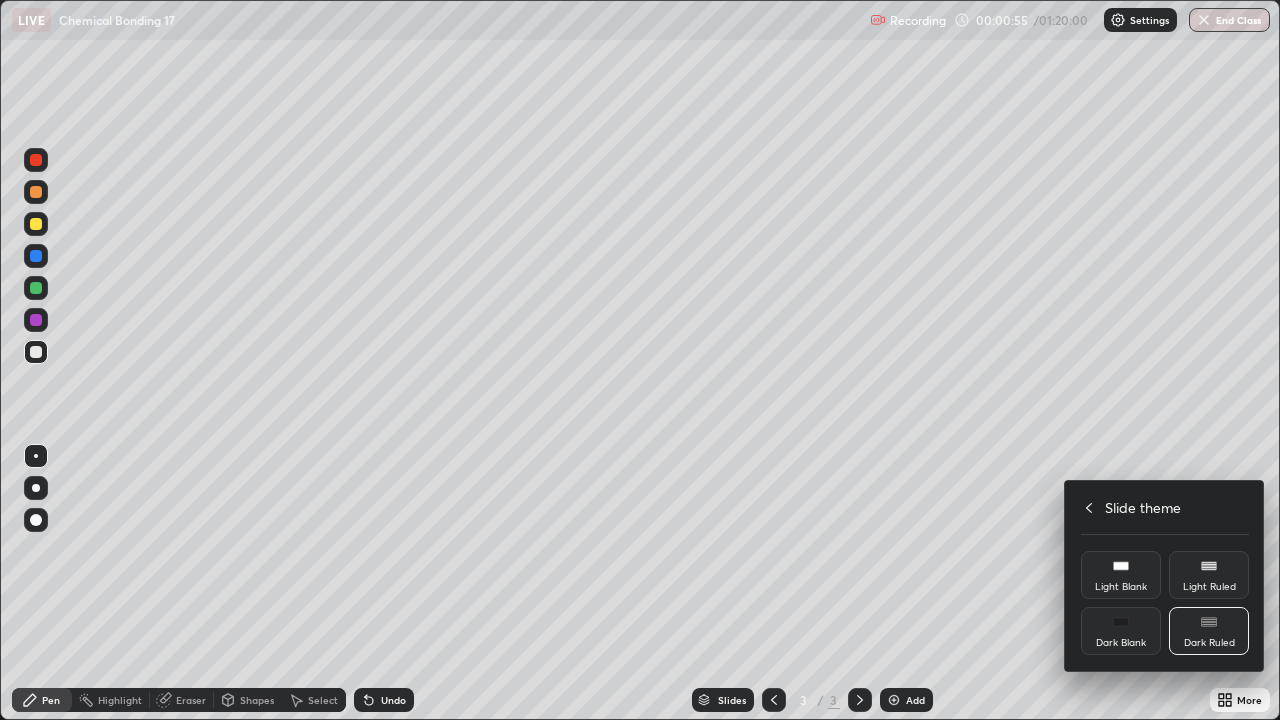 click on "Slide theme" at bounding box center (1165, 507) 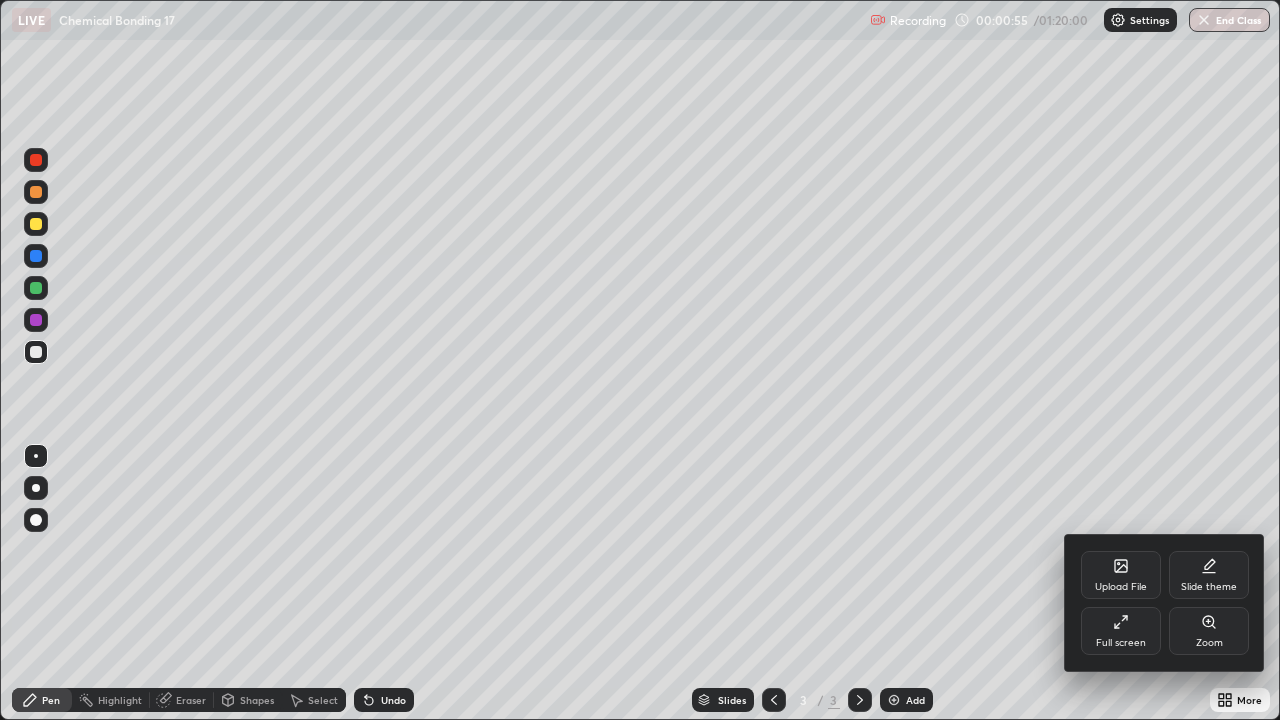 click at bounding box center [640, 360] 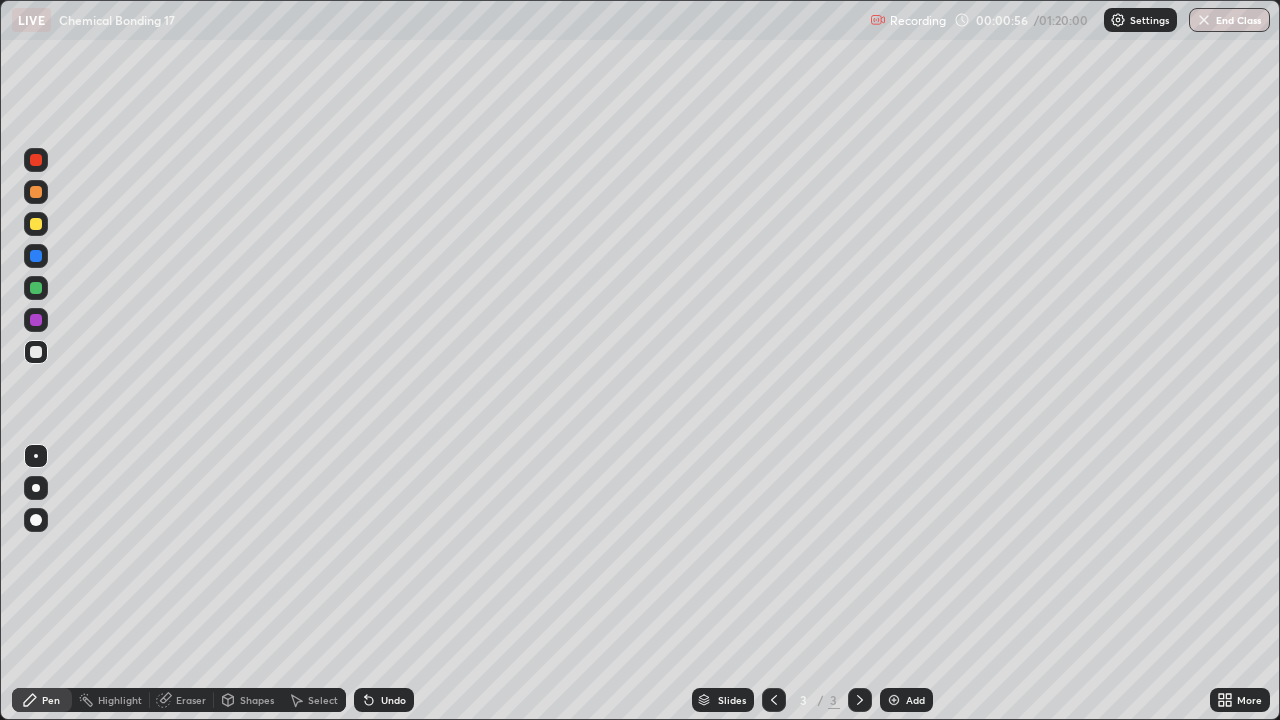 click on "Add" at bounding box center [915, 700] 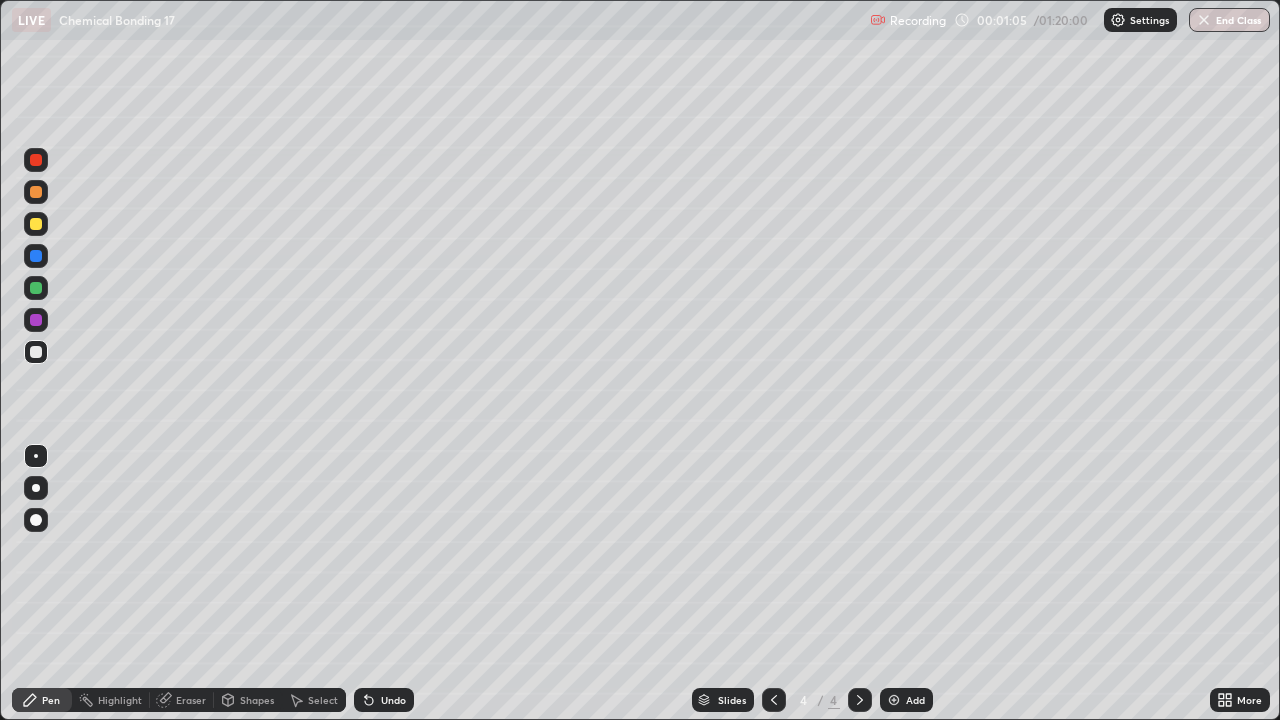 click at bounding box center [36, 352] 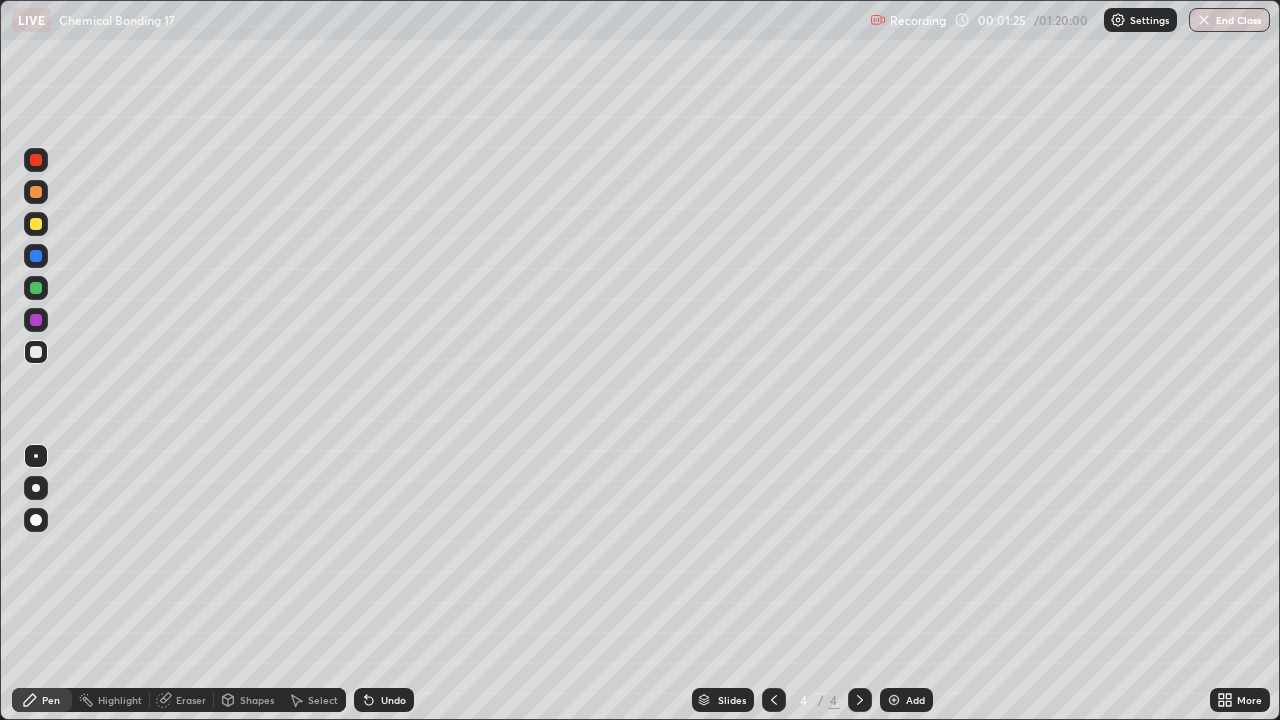 click at bounding box center (36, 288) 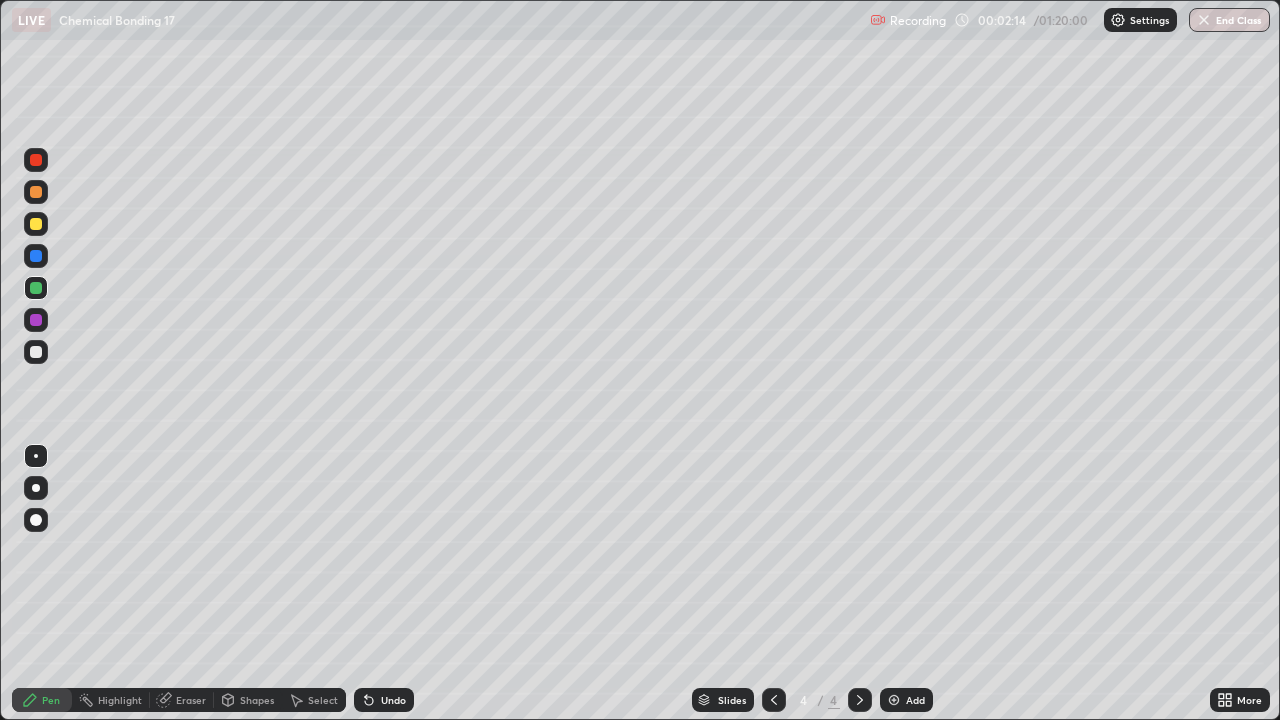 click at bounding box center [36, 224] 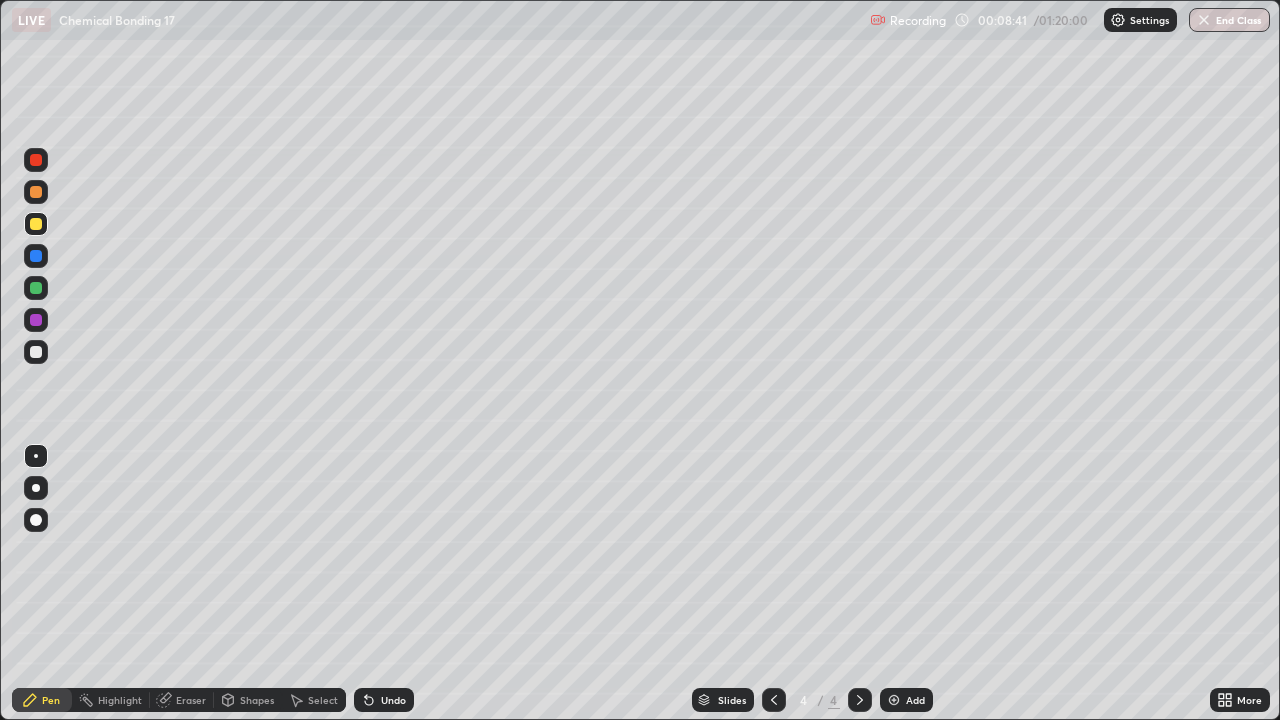 click at bounding box center [36, 352] 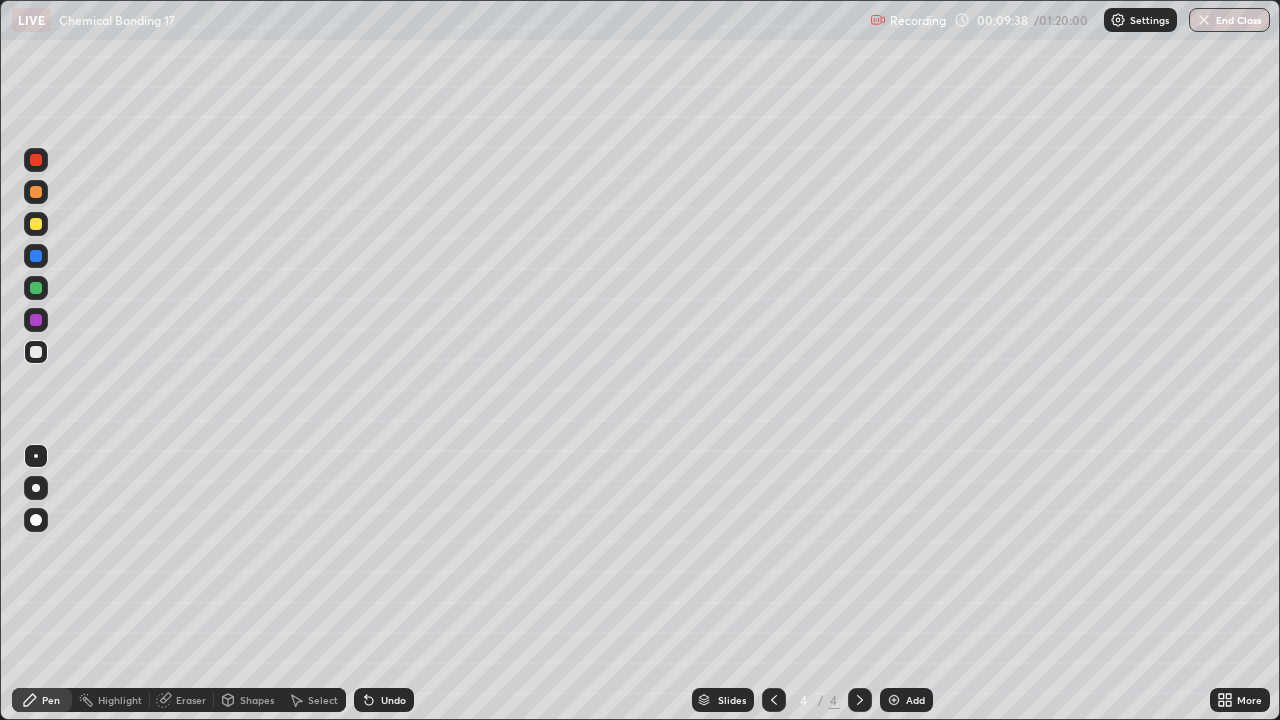 click at bounding box center (36, 352) 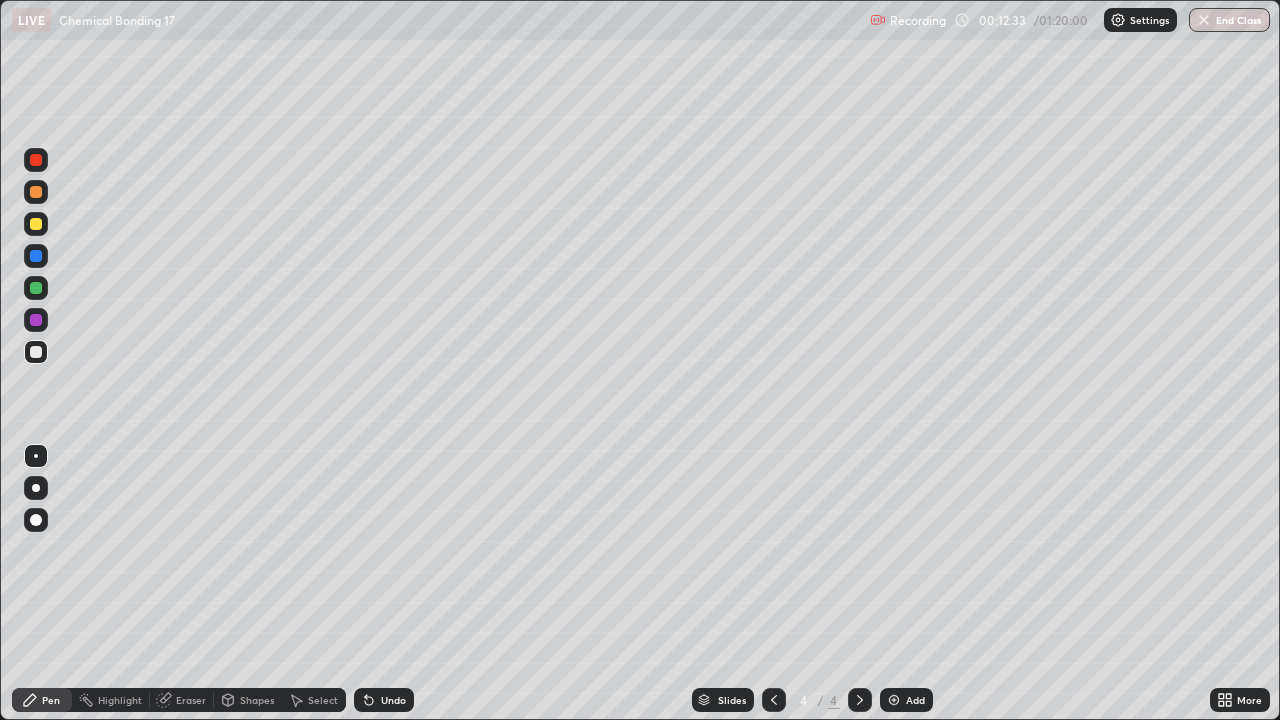 click on "Add" at bounding box center [915, 700] 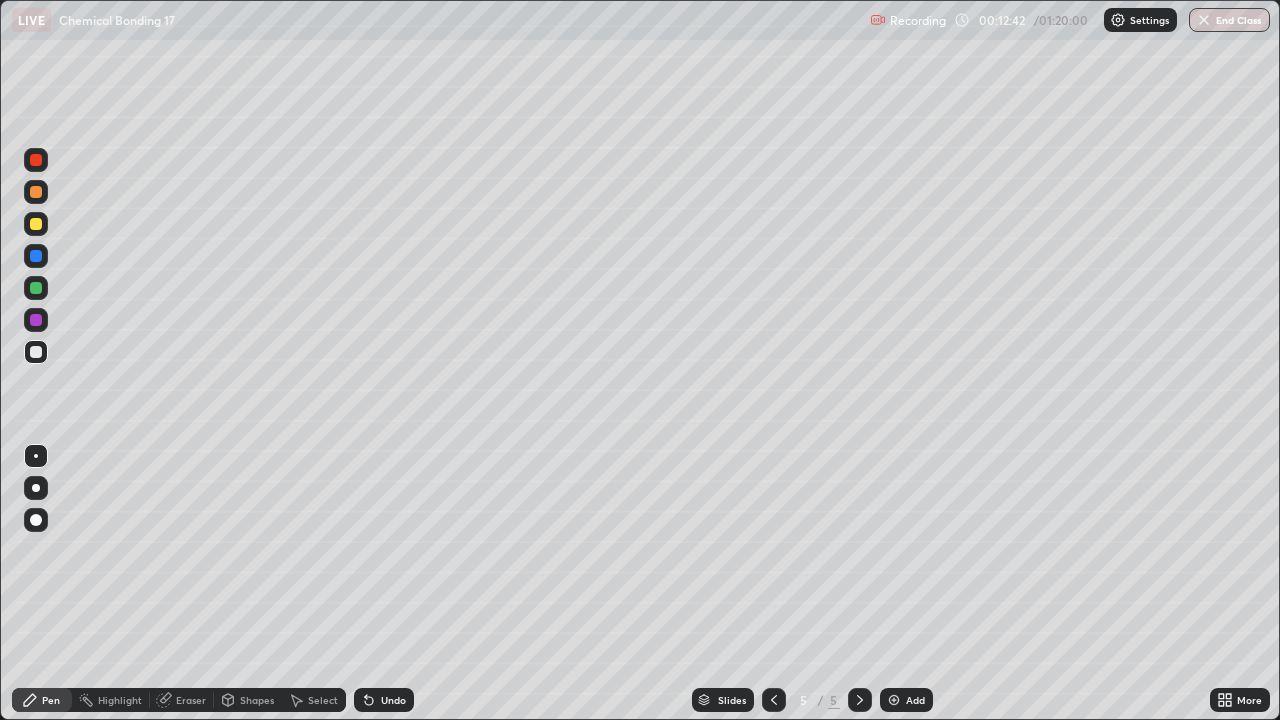 click 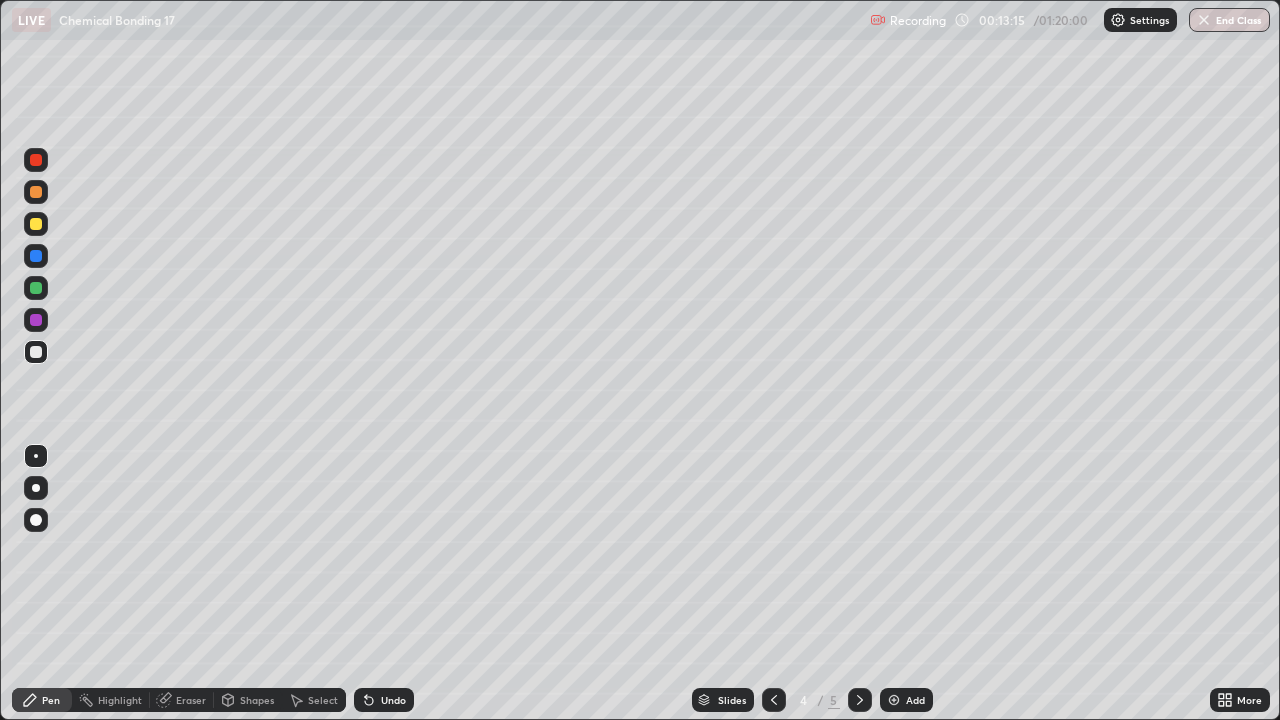 click 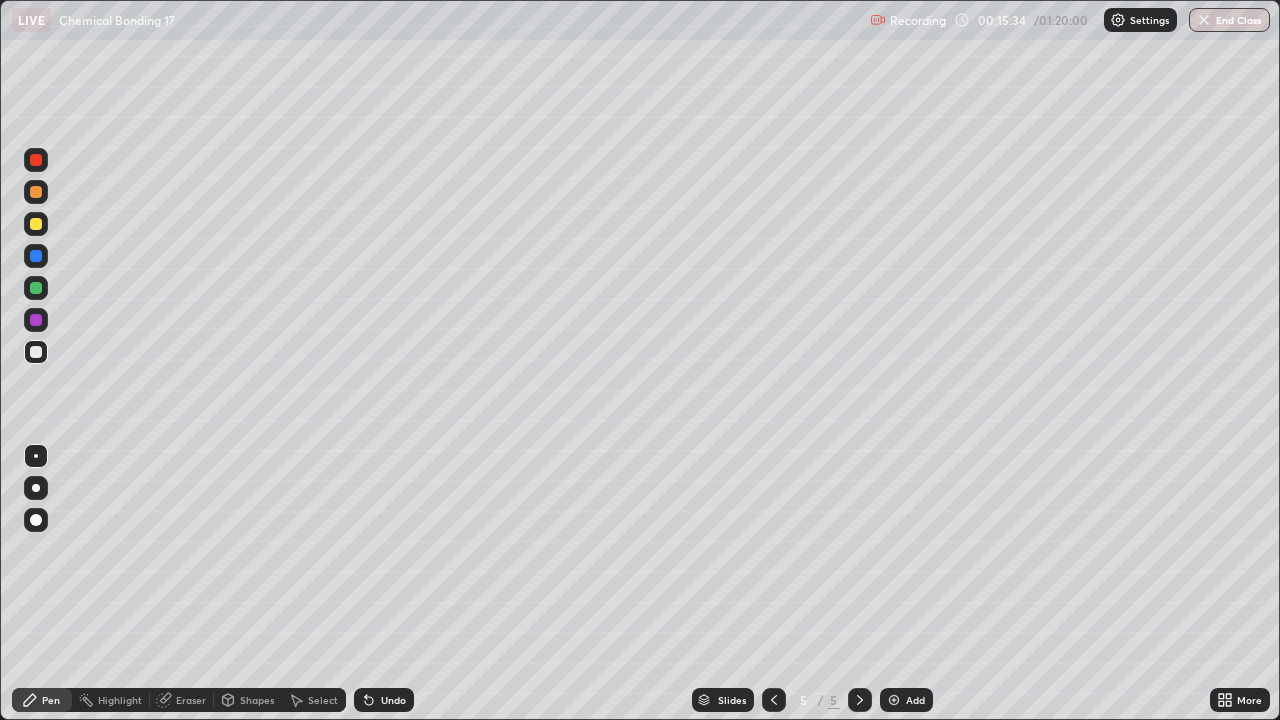 click at bounding box center [36, 224] 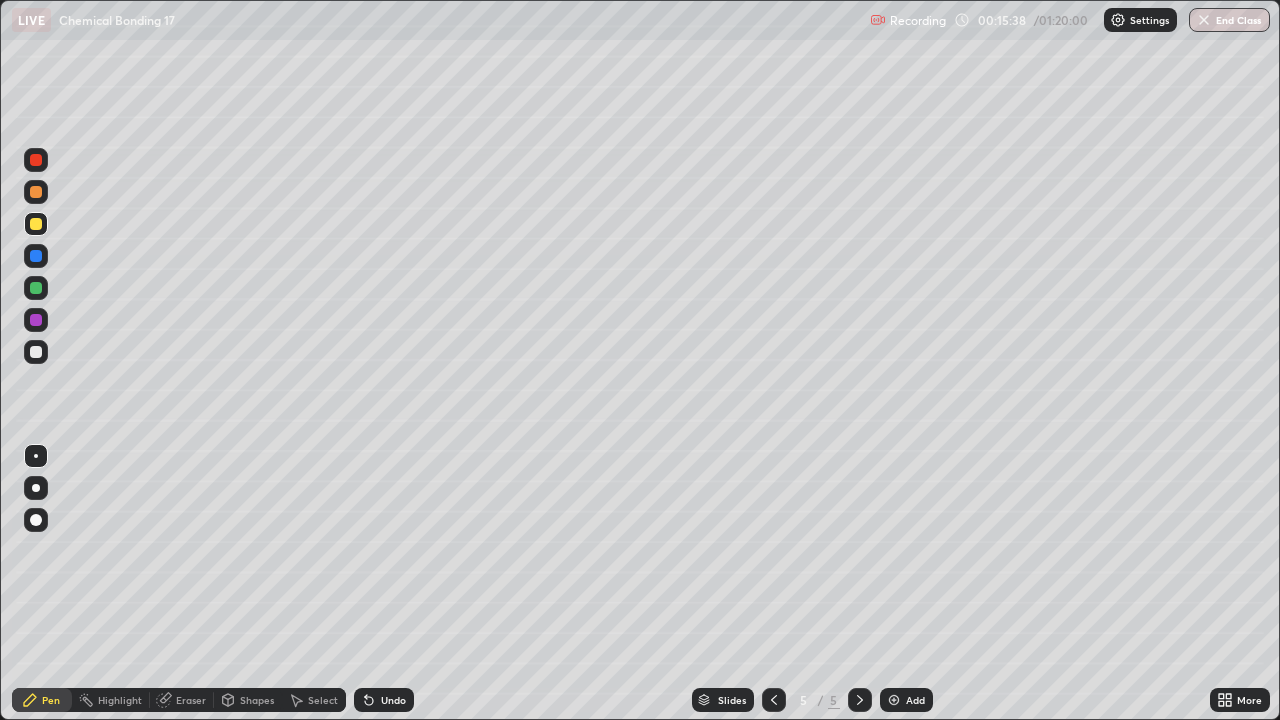 click on "Undo" at bounding box center [384, 700] 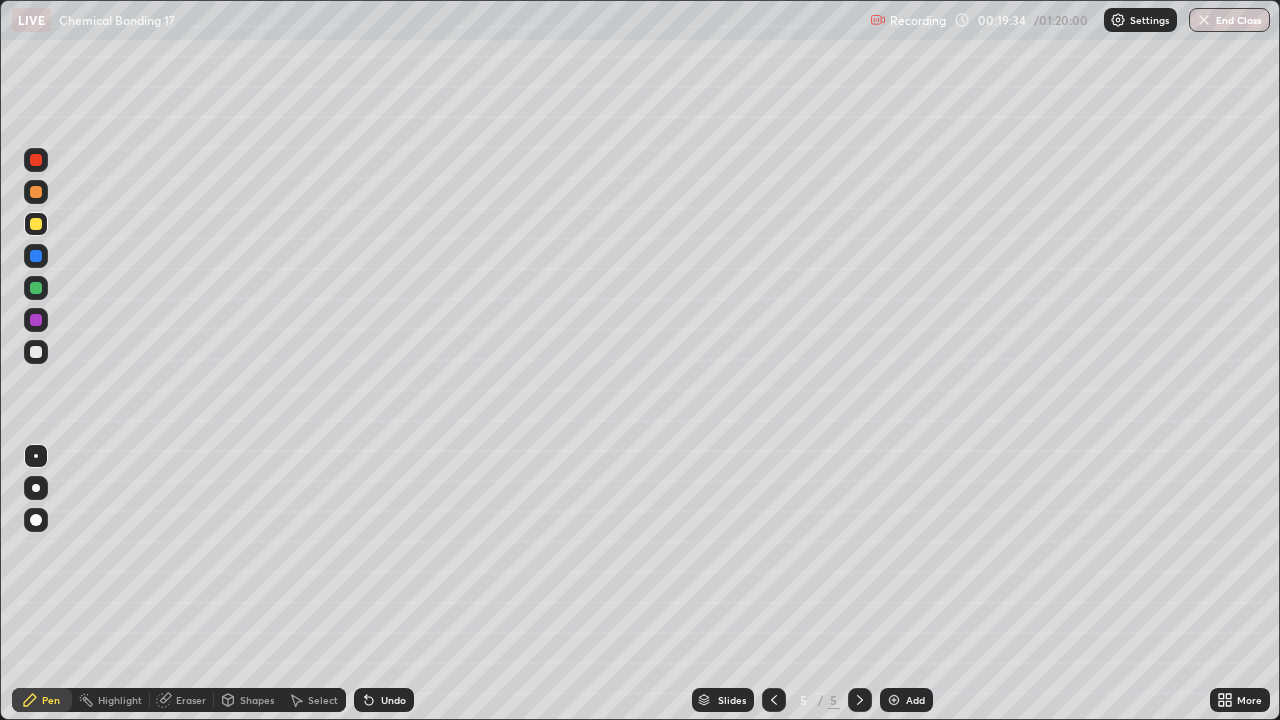 click at bounding box center [36, 352] 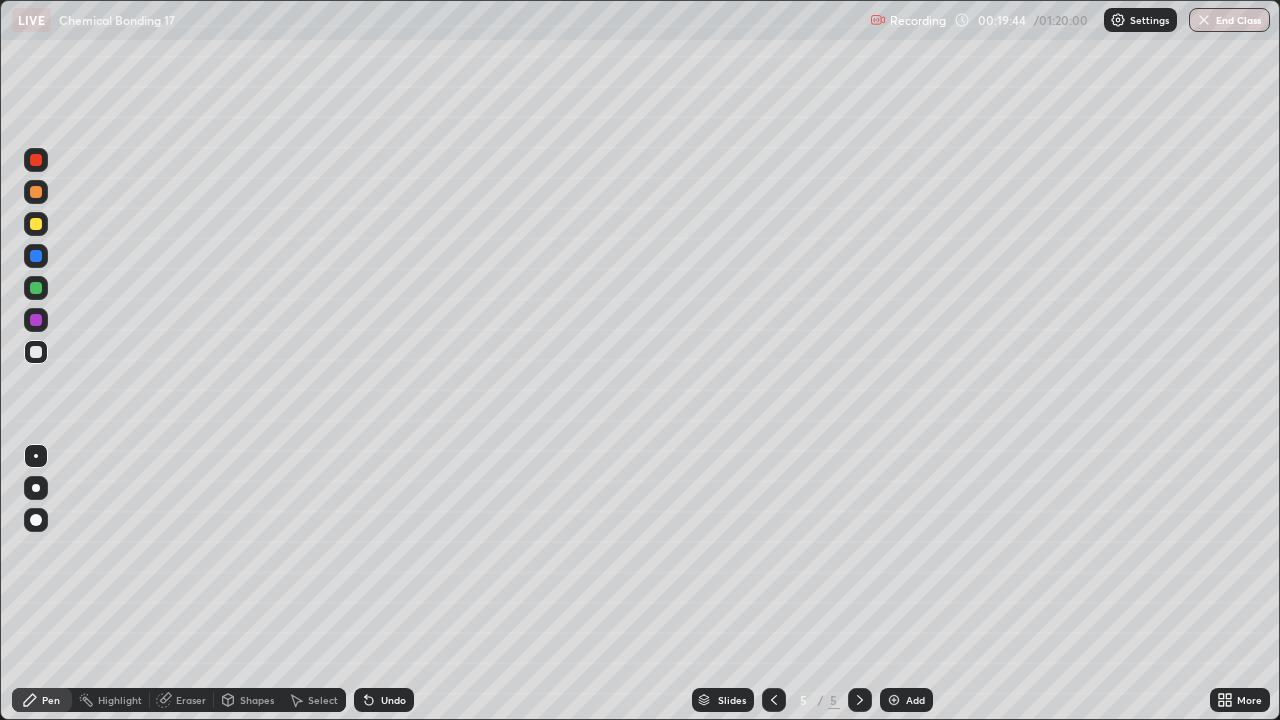 click on "Undo" at bounding box center (384, 700) 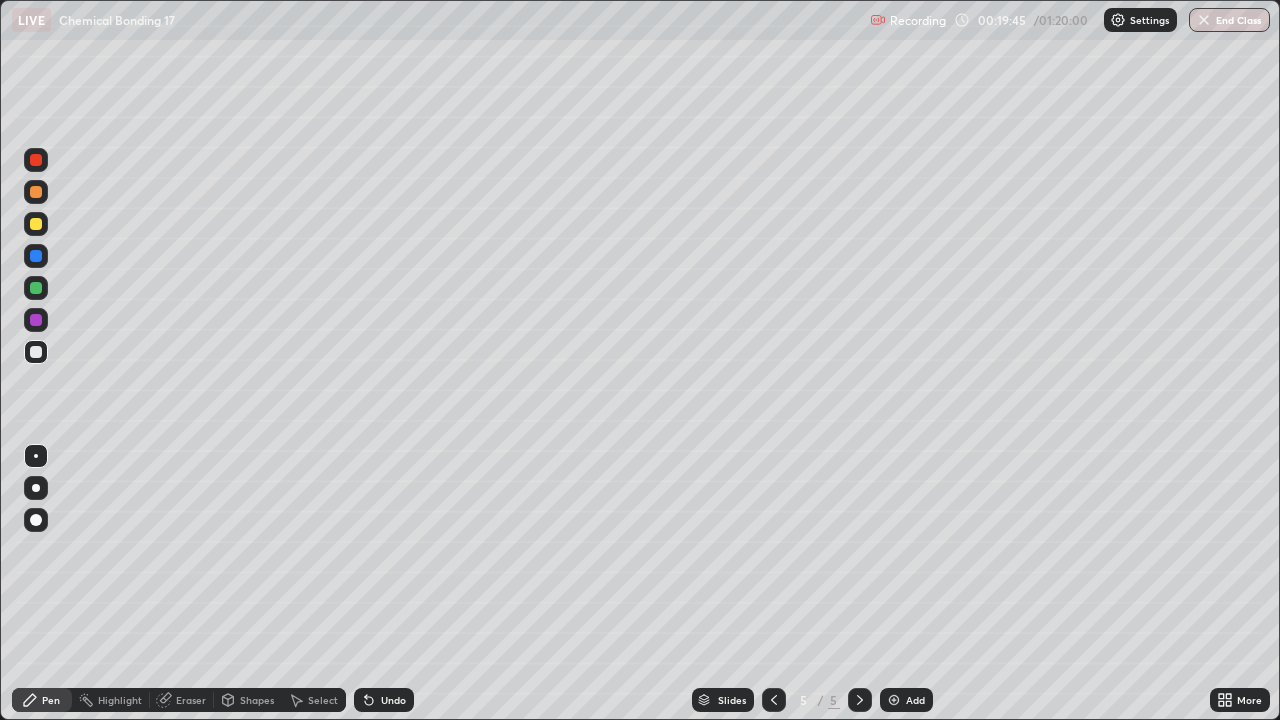 click 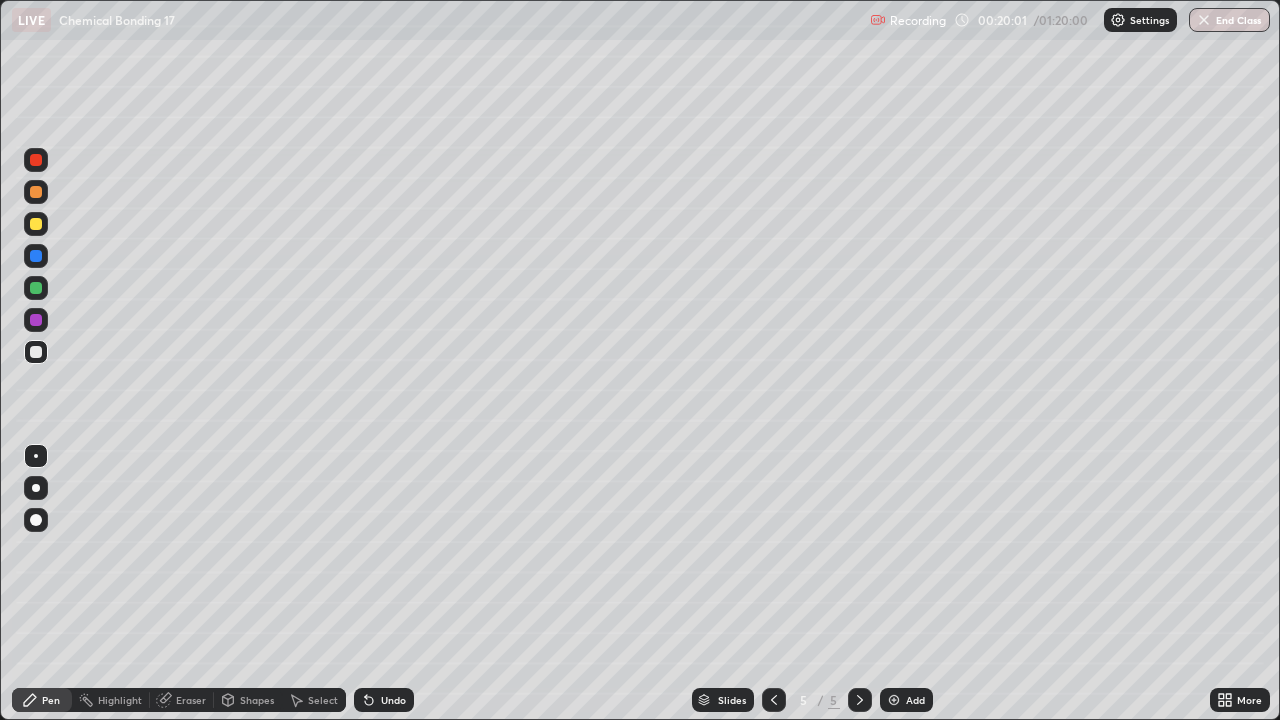 click on "Add" at bounding box center [915, 700] 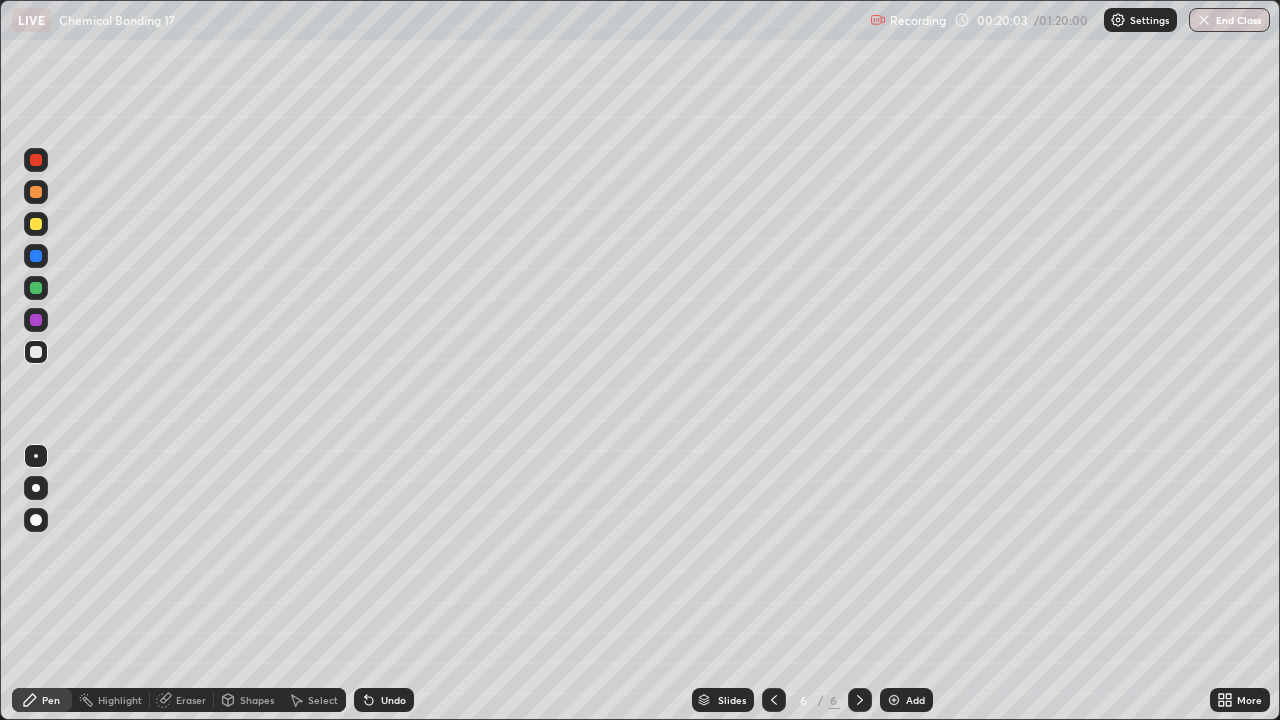 click at bounding box center (36, 224) 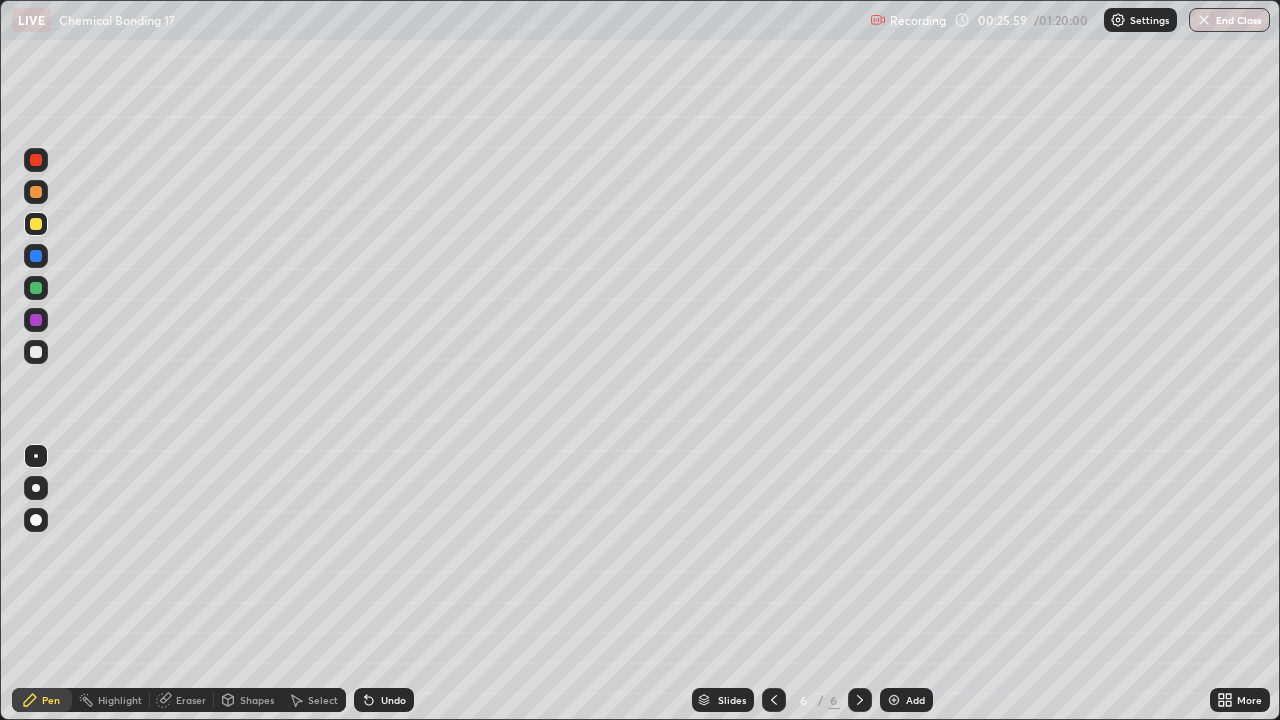 click on "Select" at bounding box center (323, 700) 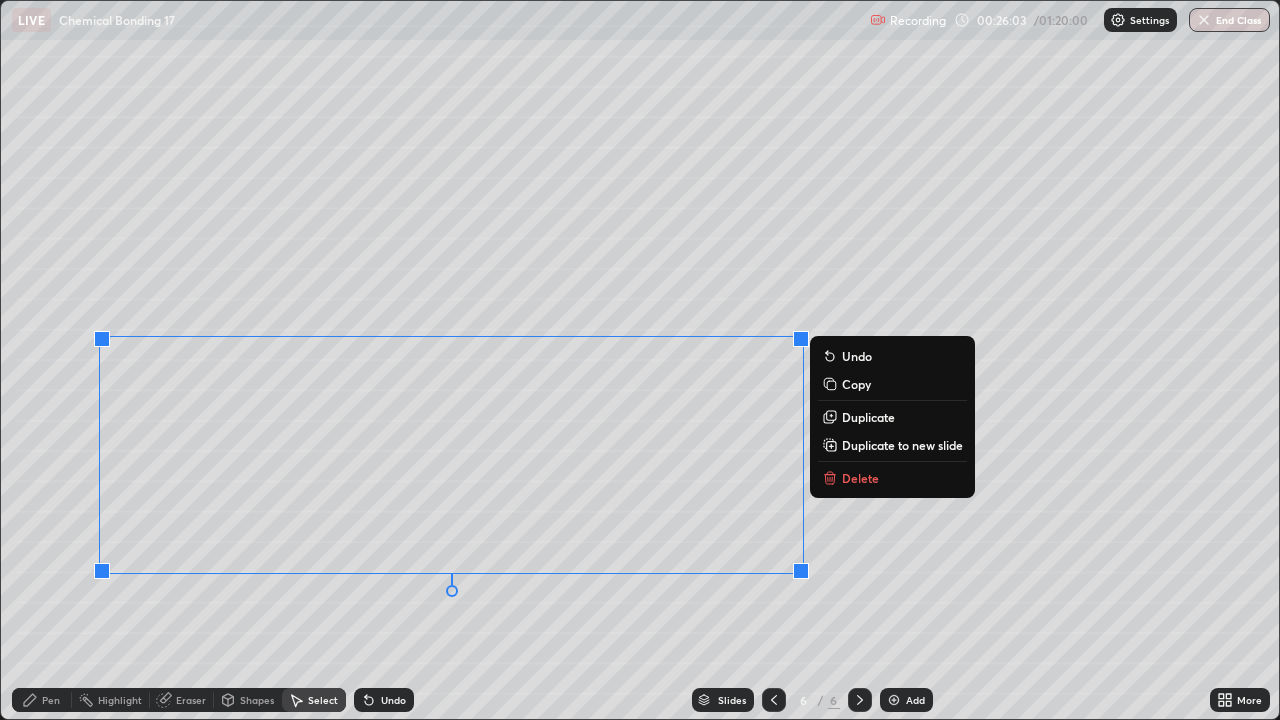 click 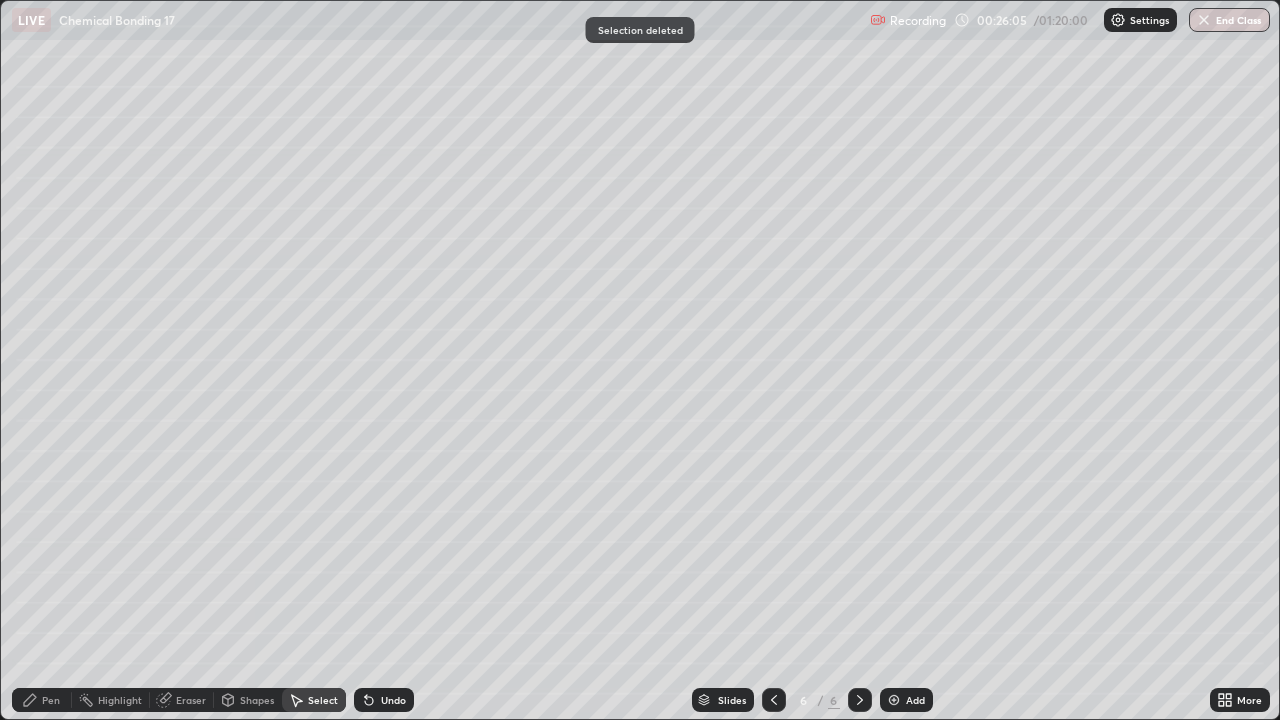 click on "Eraser" at bounding box center (191, 700) 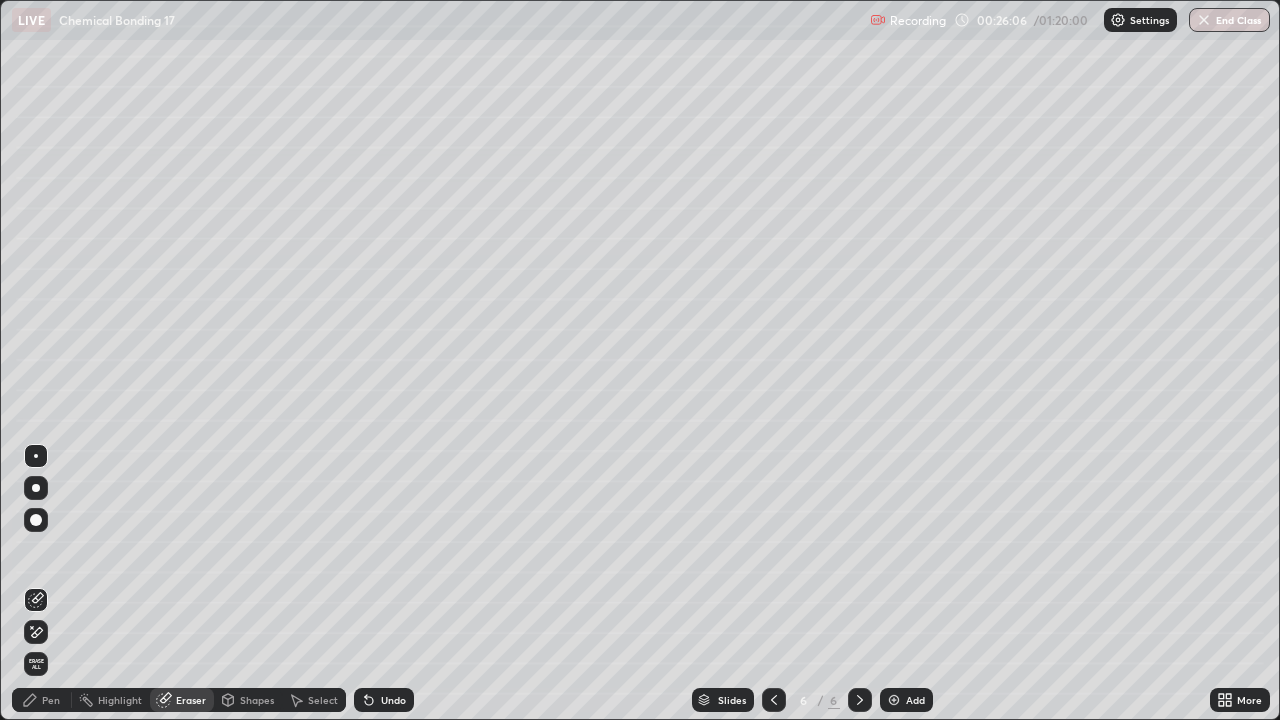 click on "Pen" at bounding box center [42, 700] 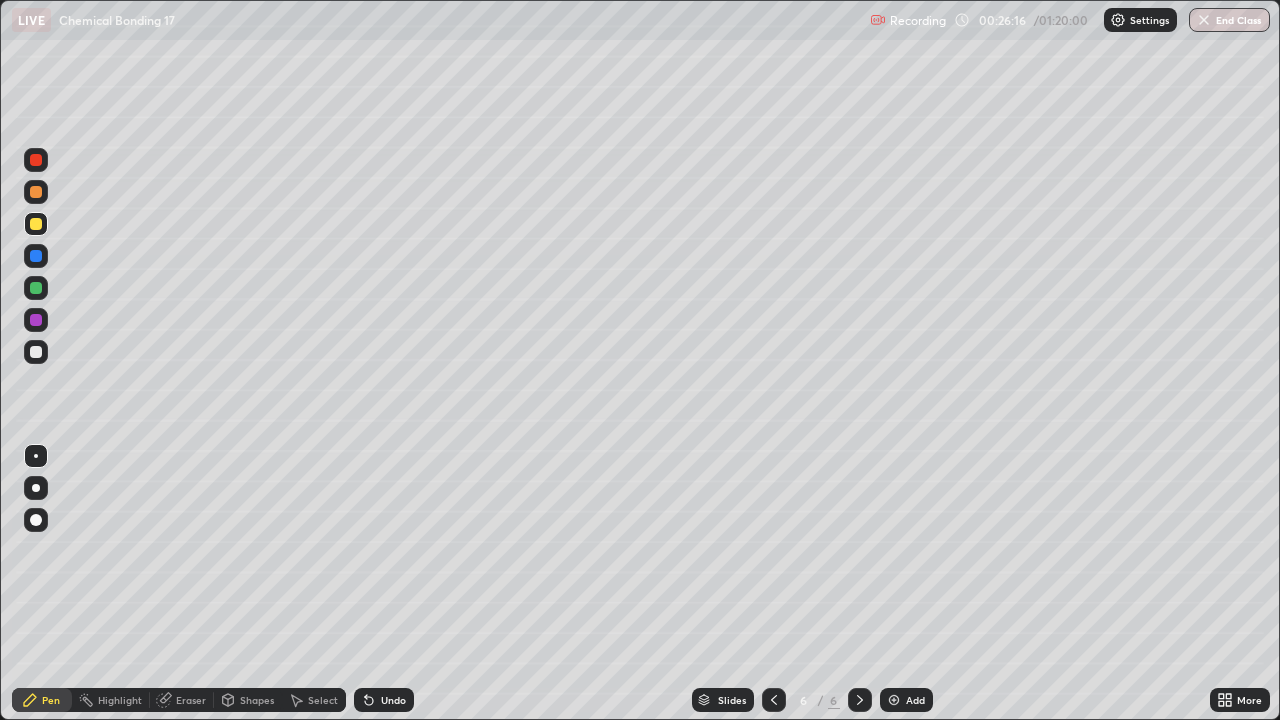 click on "Eraser" at bounding box center (182, 700) 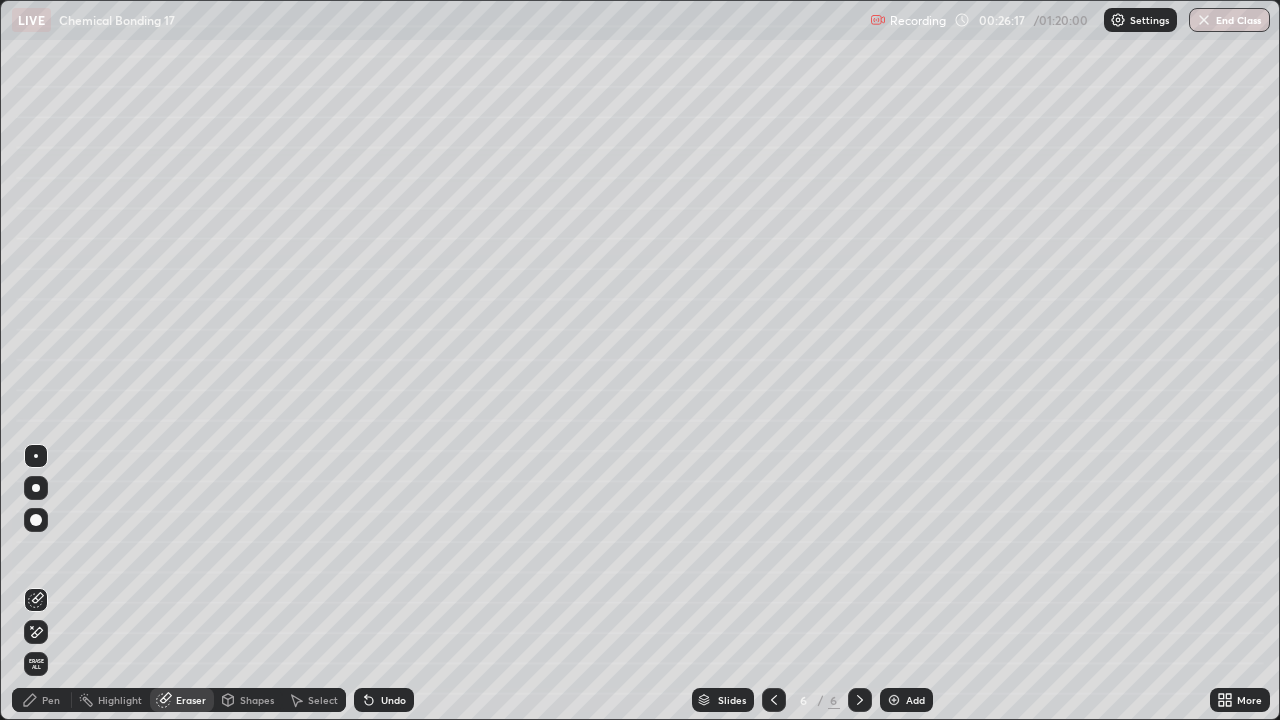 click on "Pen" at bounding box center [51, 700] 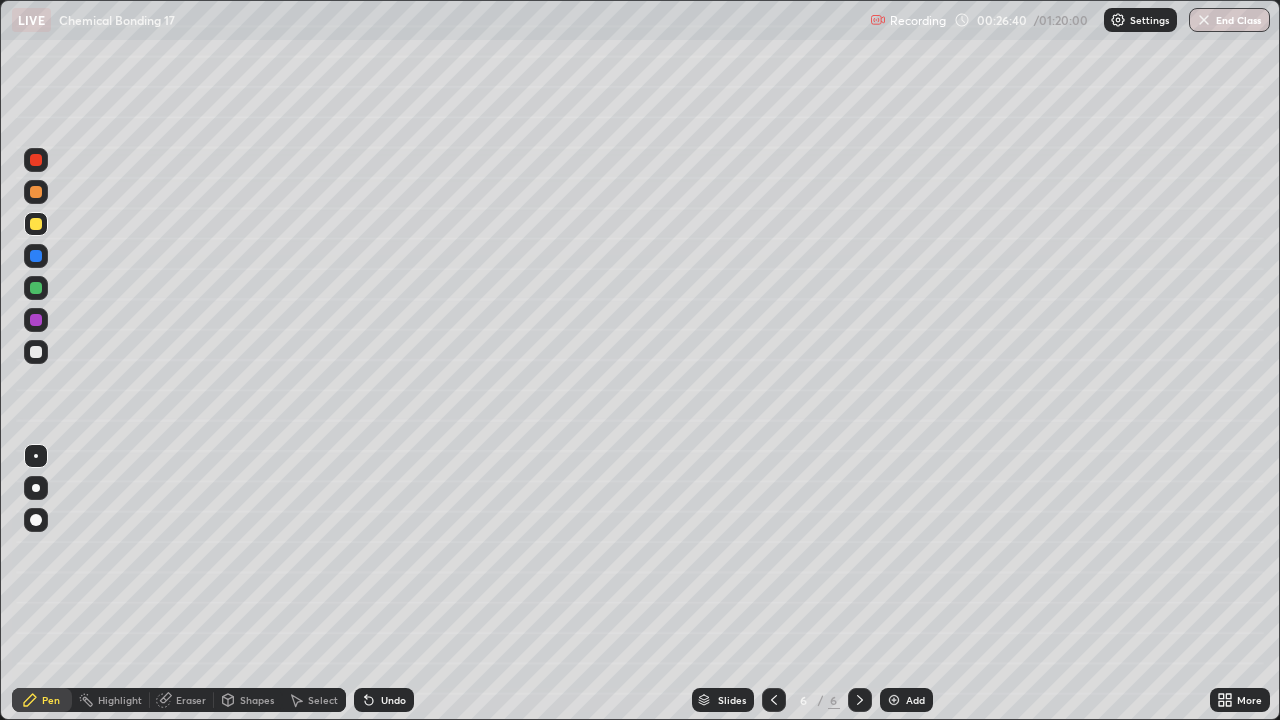 click on "Eraser" at bounding box center (191, 700) 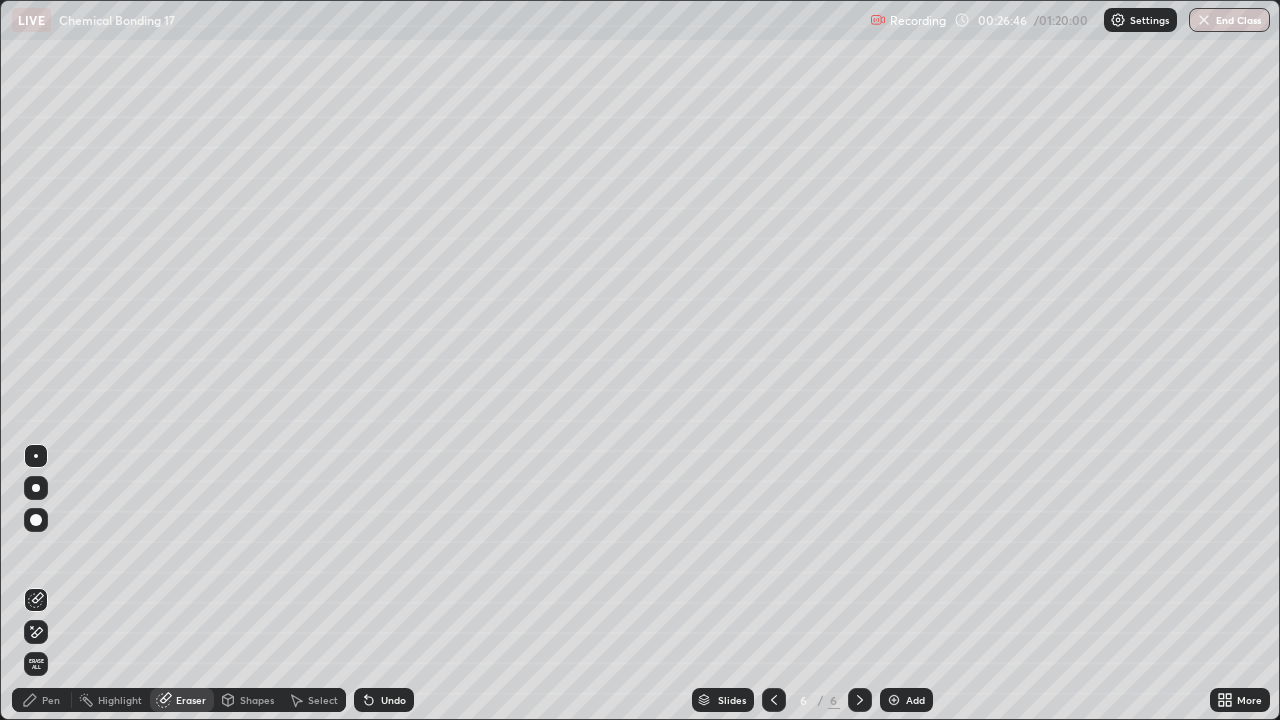click on "Pen" at bounding box center (42, 700) 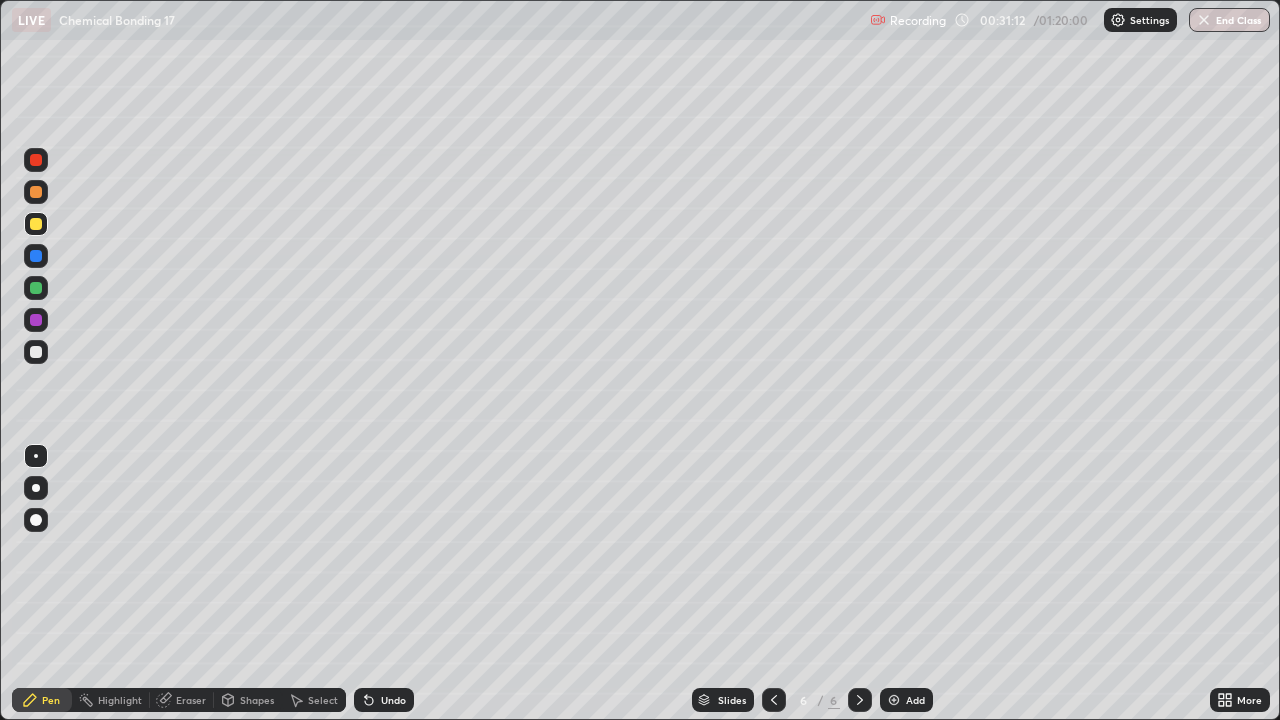 click on "Add" at bounding box center [915, 700] 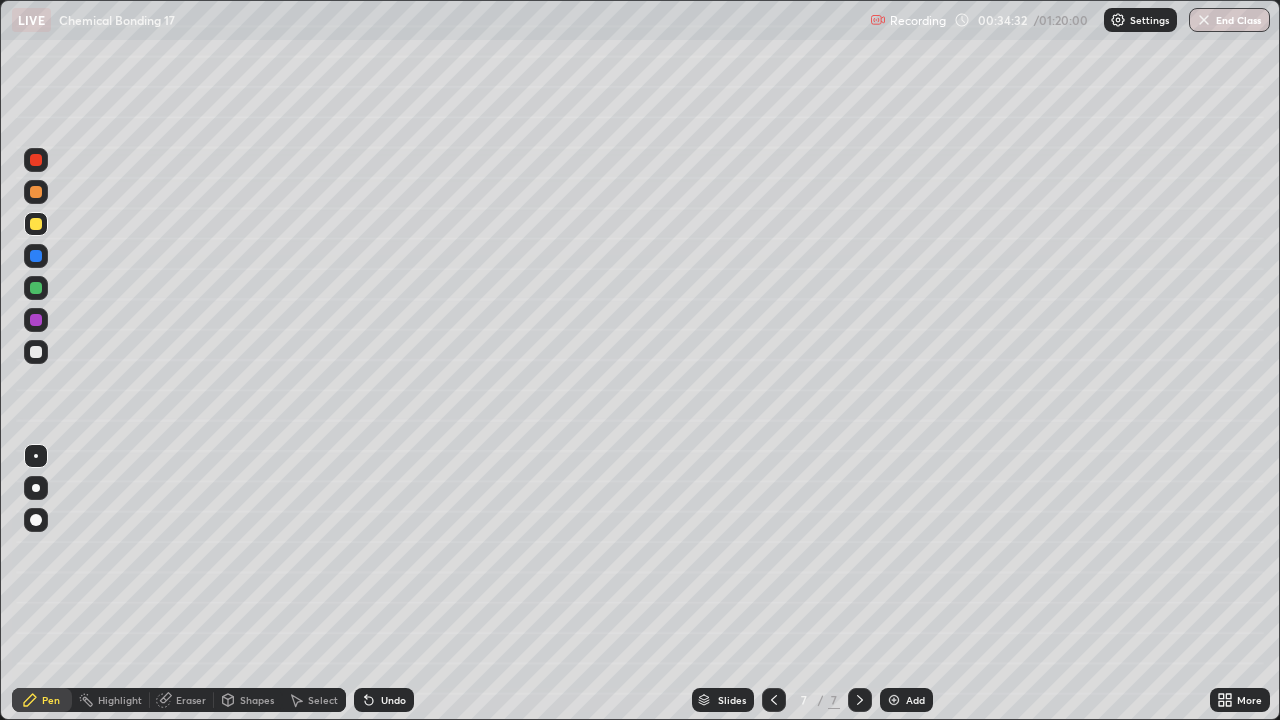 click at bounding box center (36, 352) 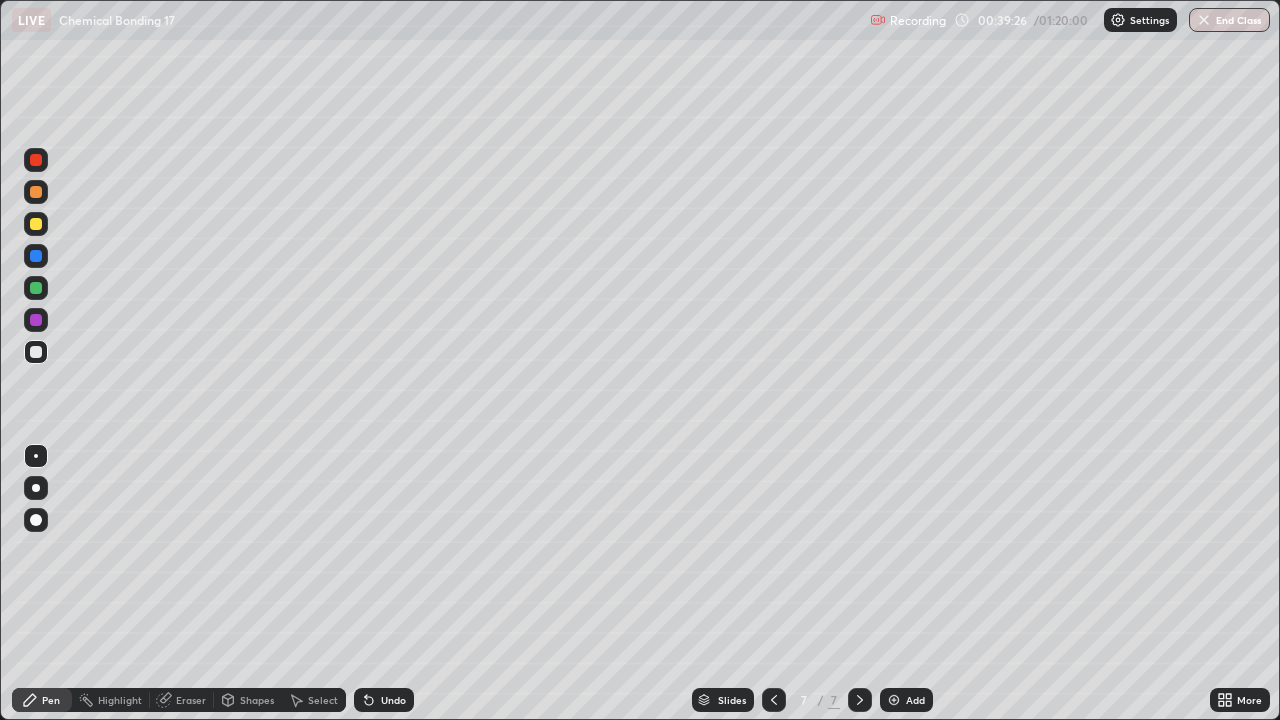 click on "Shapes" at bounding box center [257, 700] 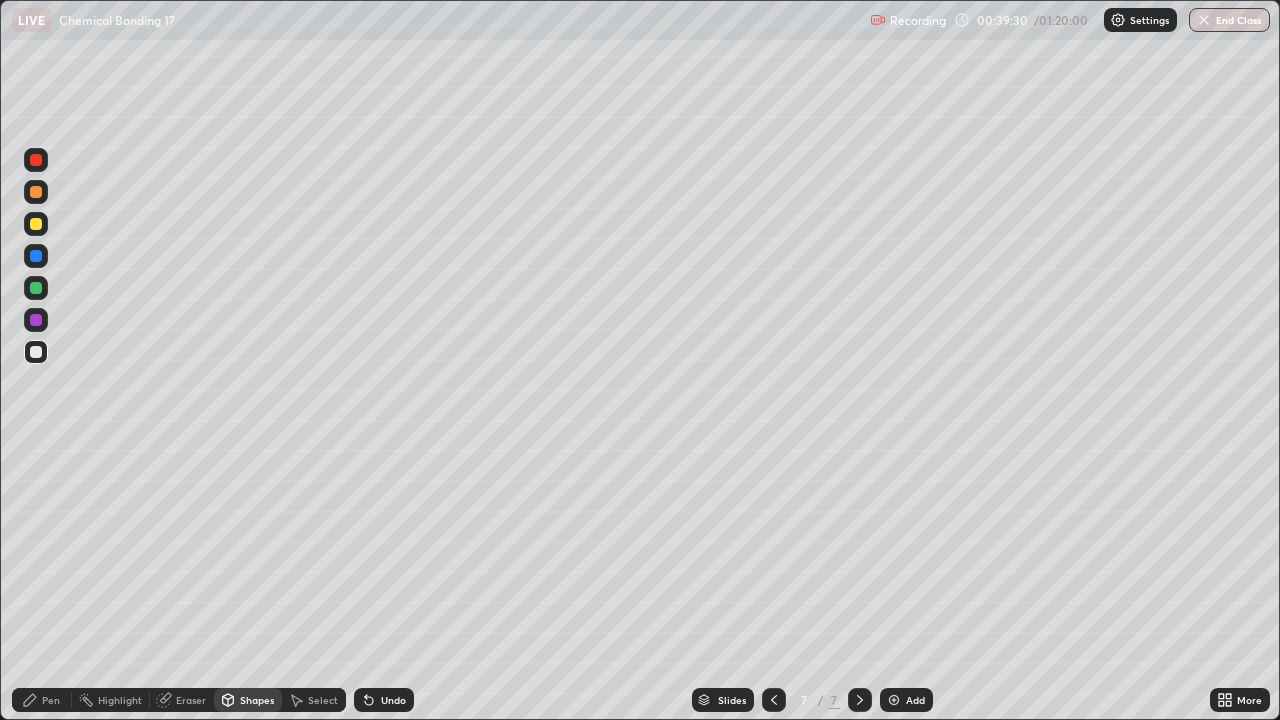 click on "Select" at bounding box center (323, 700) 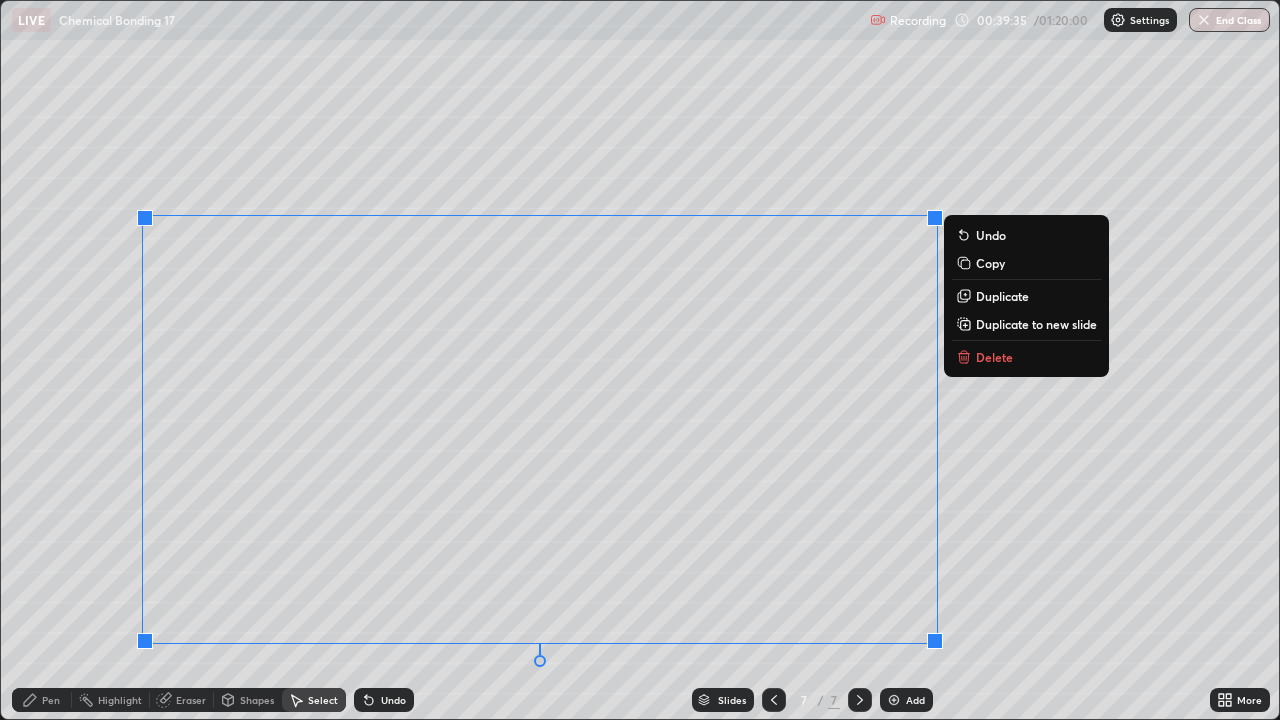 click on "Delete" at bounding box center (994, 357) 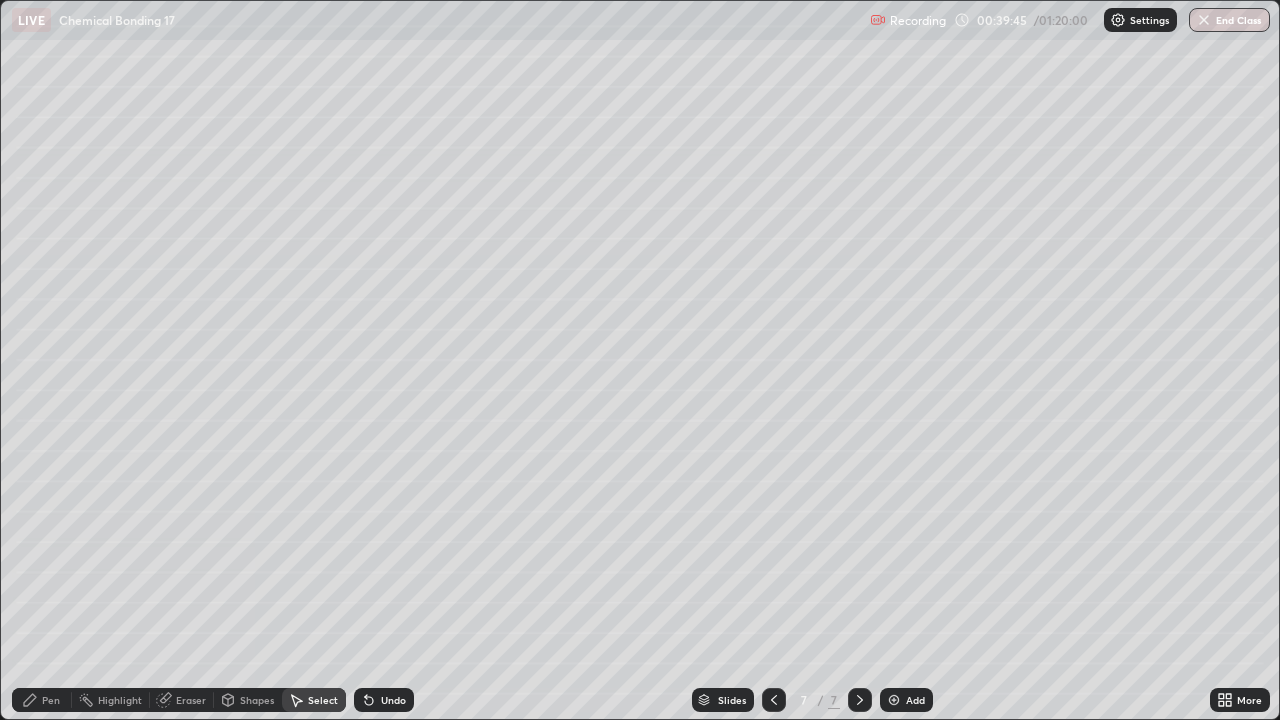 click on "Pen" at bounding box center (42, 700) 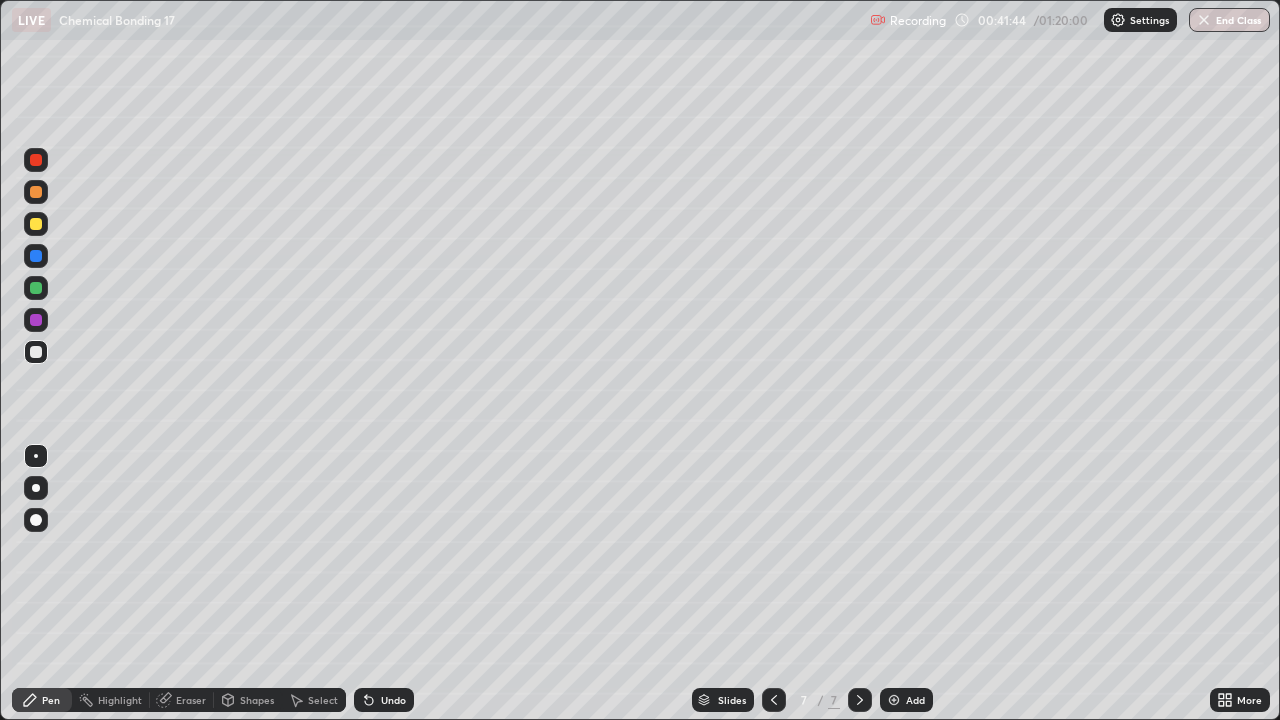 click at bounding box center [36, 224] 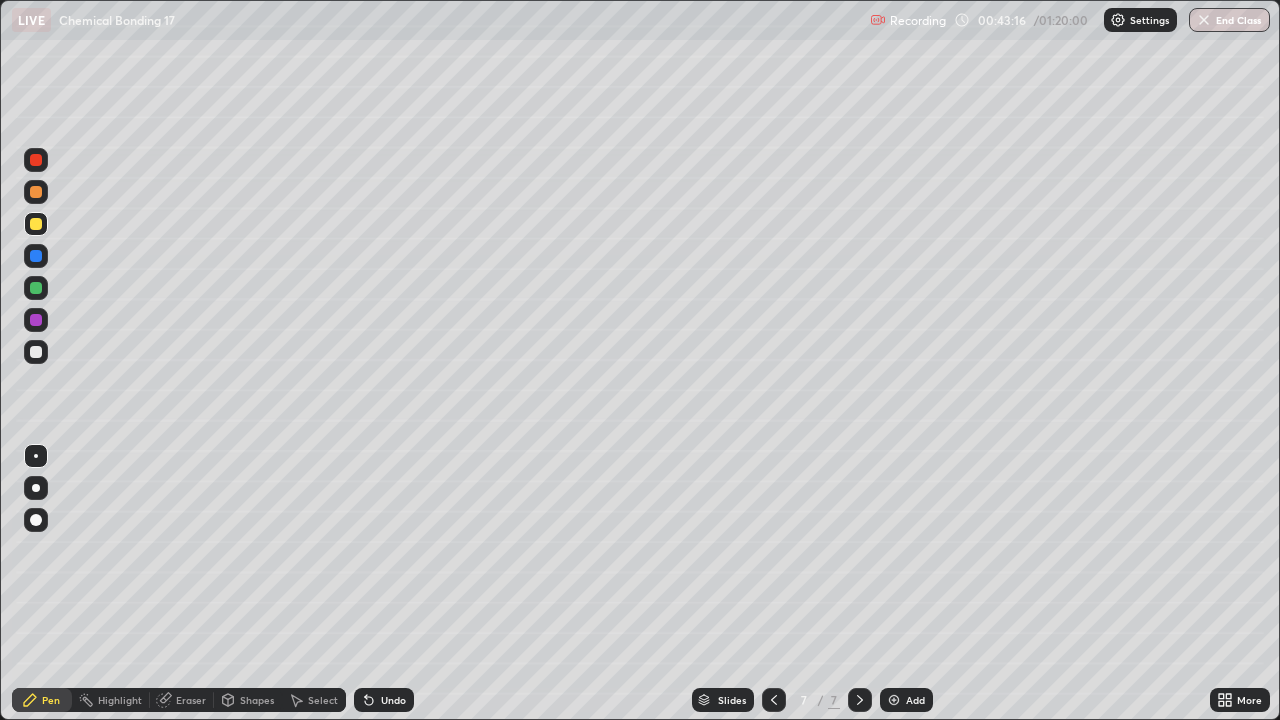 click at bounding box center (36, 288) 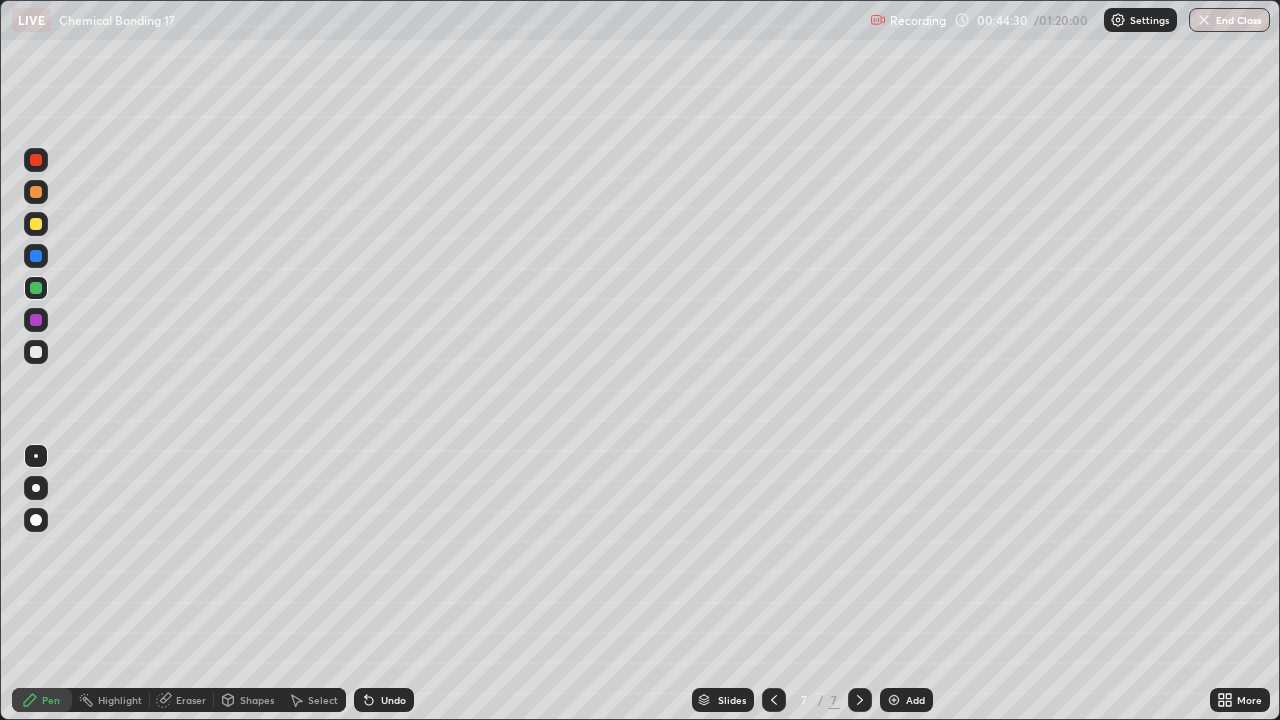 click on "Undo" at bounding box center (393, 700) 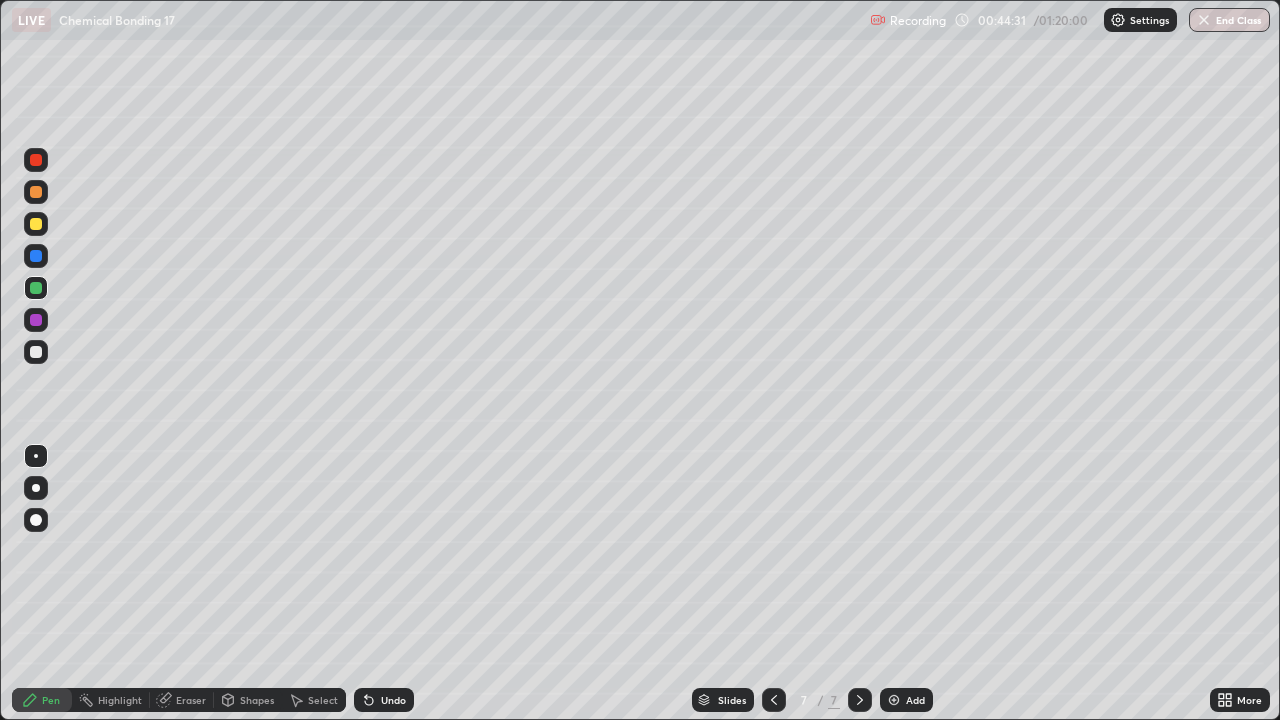 click on "Undo" at bounding box center [384, 700] 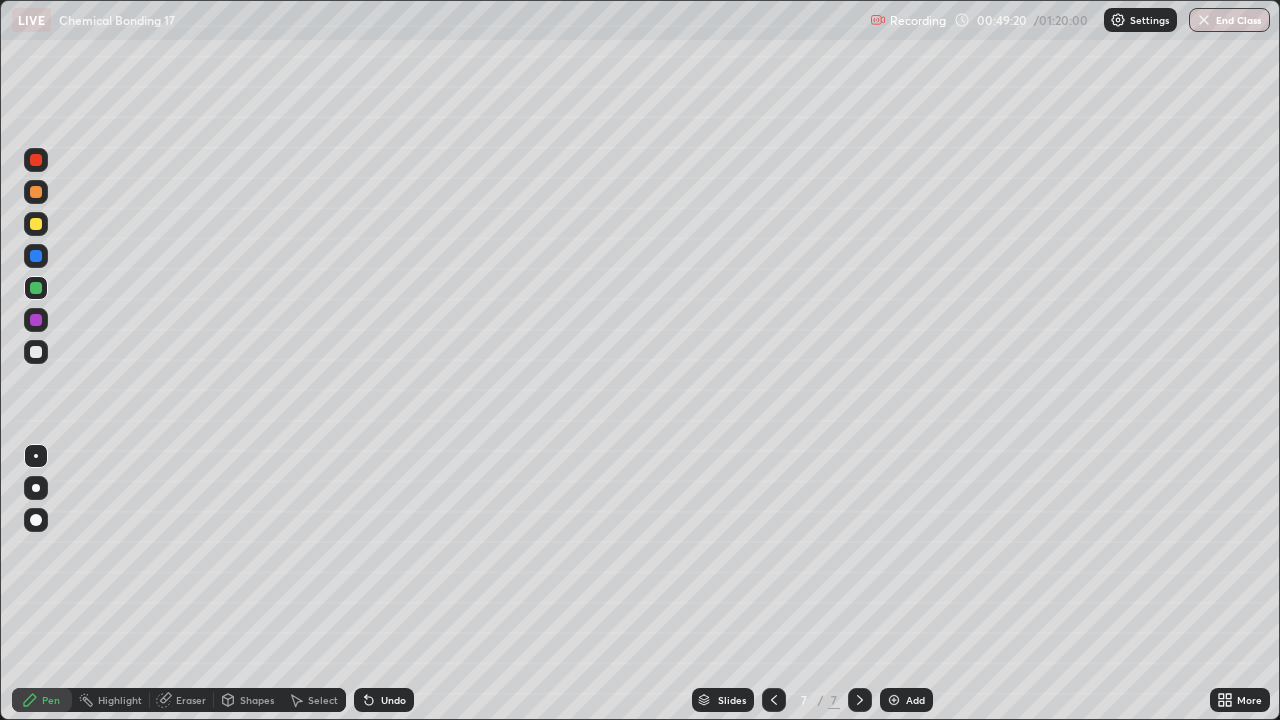 click at bounding box center [894, 700] 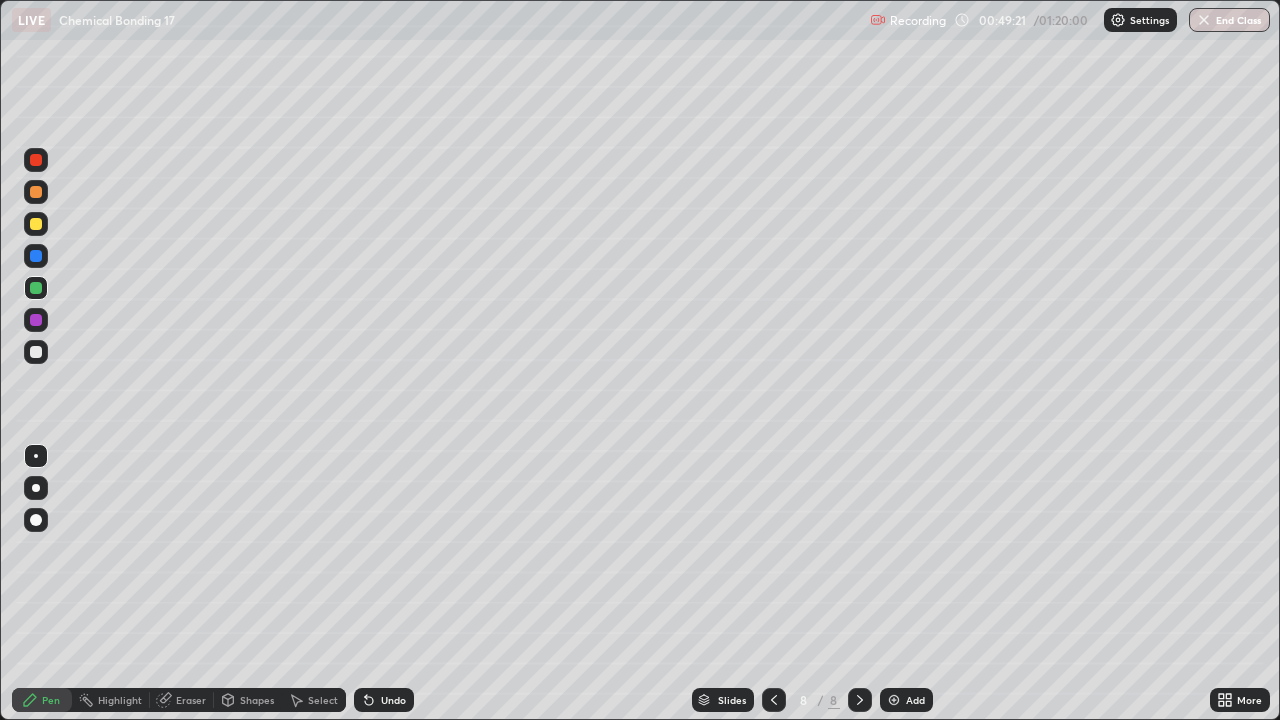 click at bounding box center [36, 352] 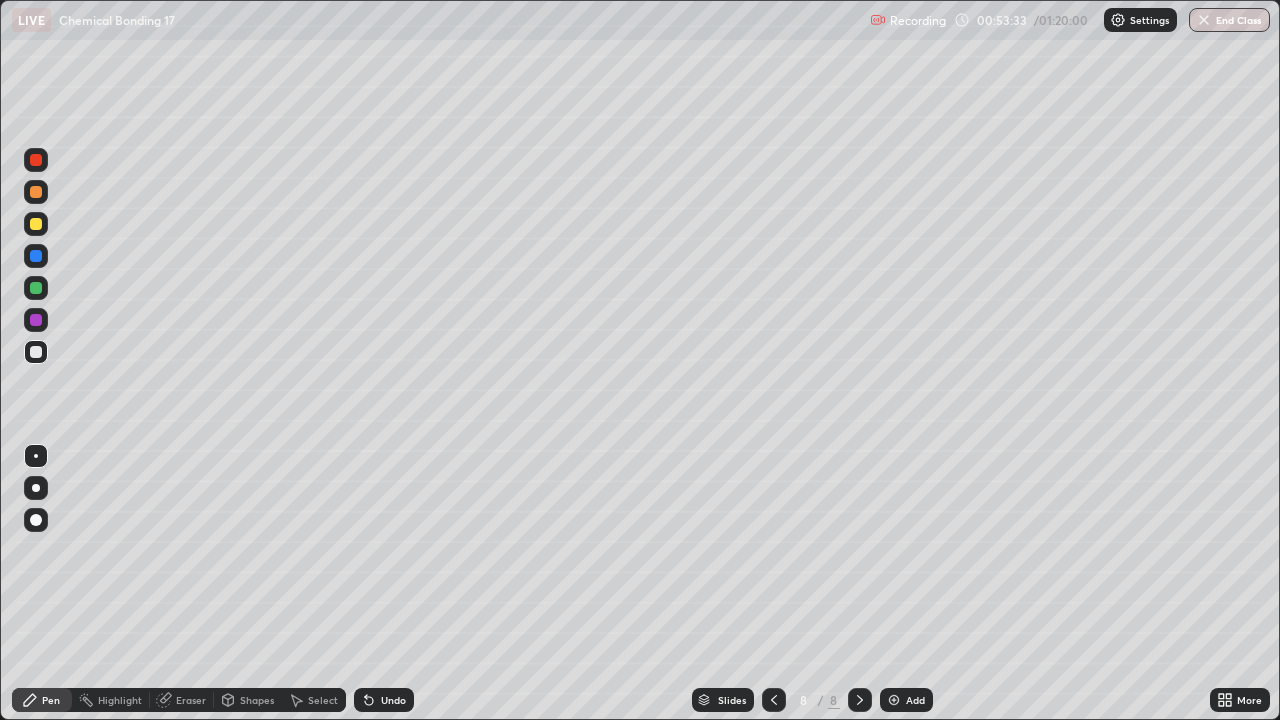 click at bounding box center (36, 224) 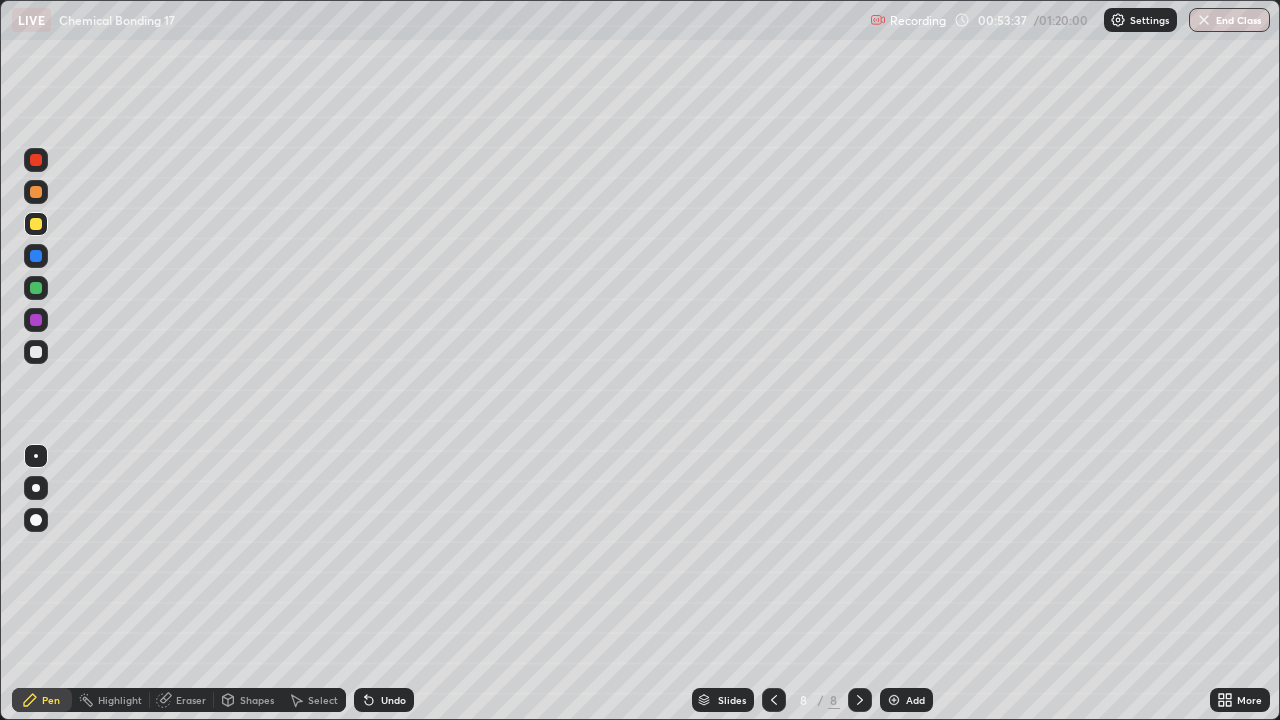 click on "Undo" at bounding box center (393, 700) 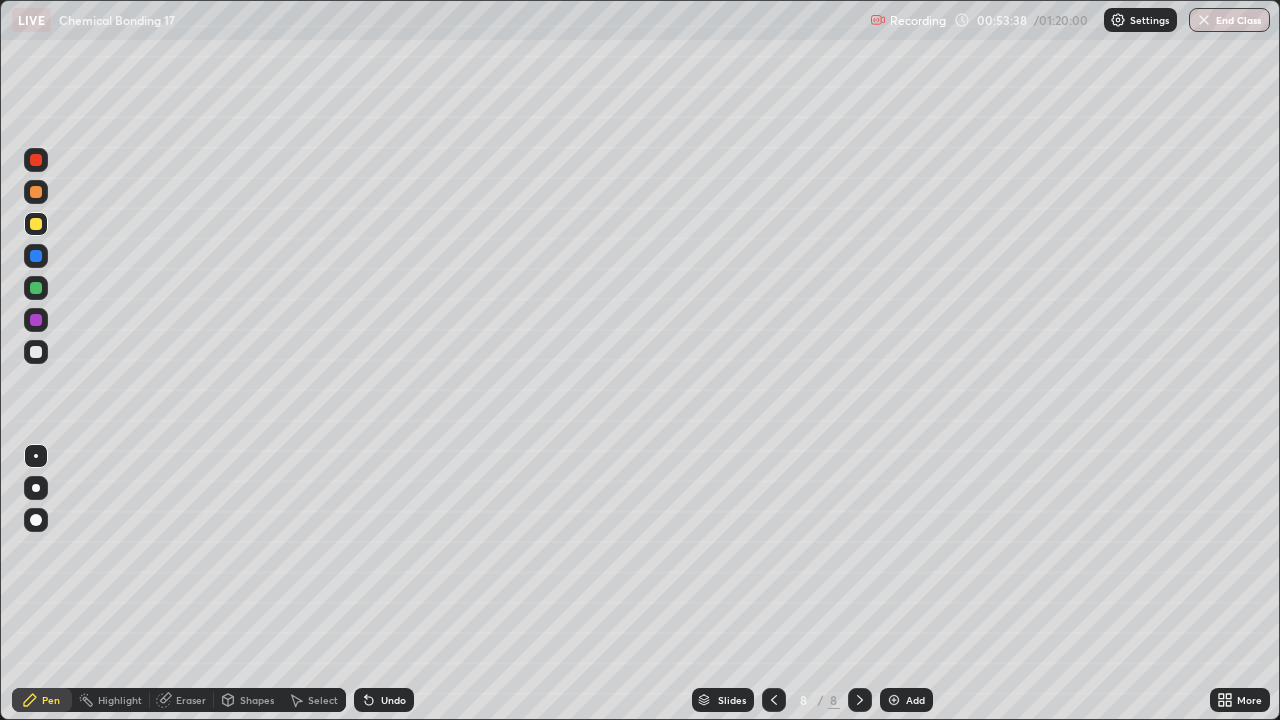 click on "Undo" at bounding box center (384, 700) 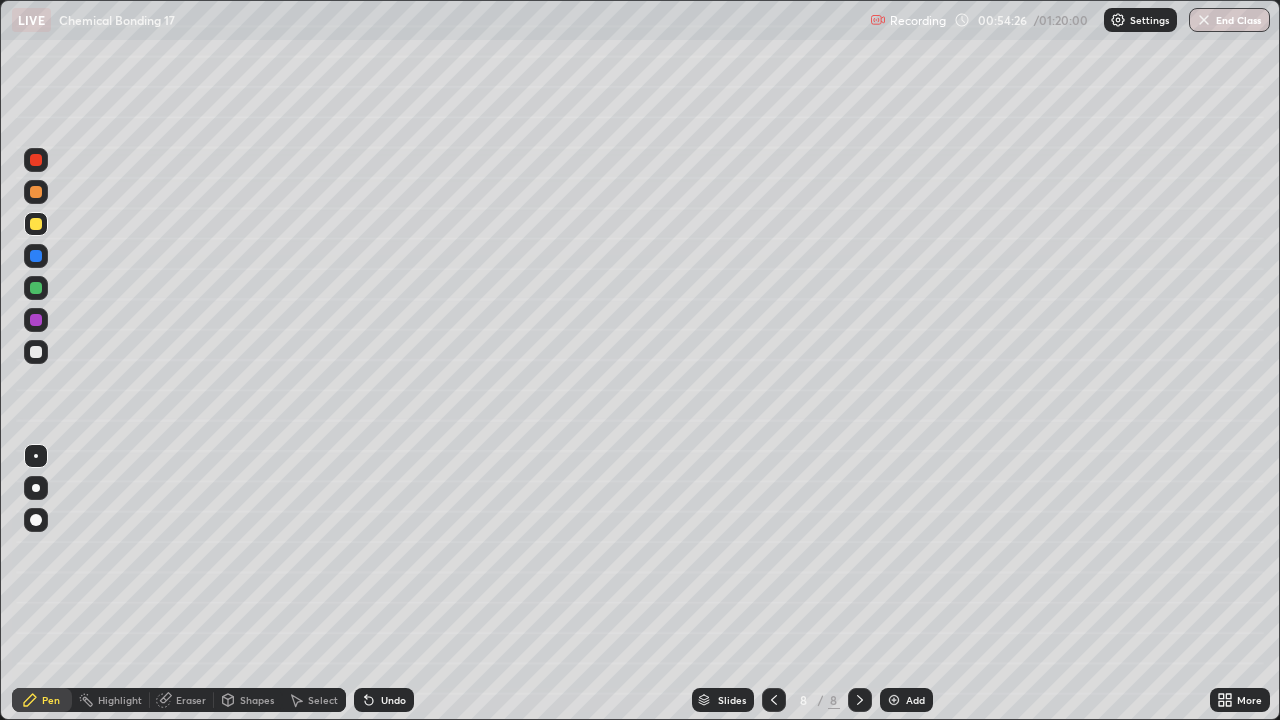 click on "Undo" at bounding box center [393, 700] 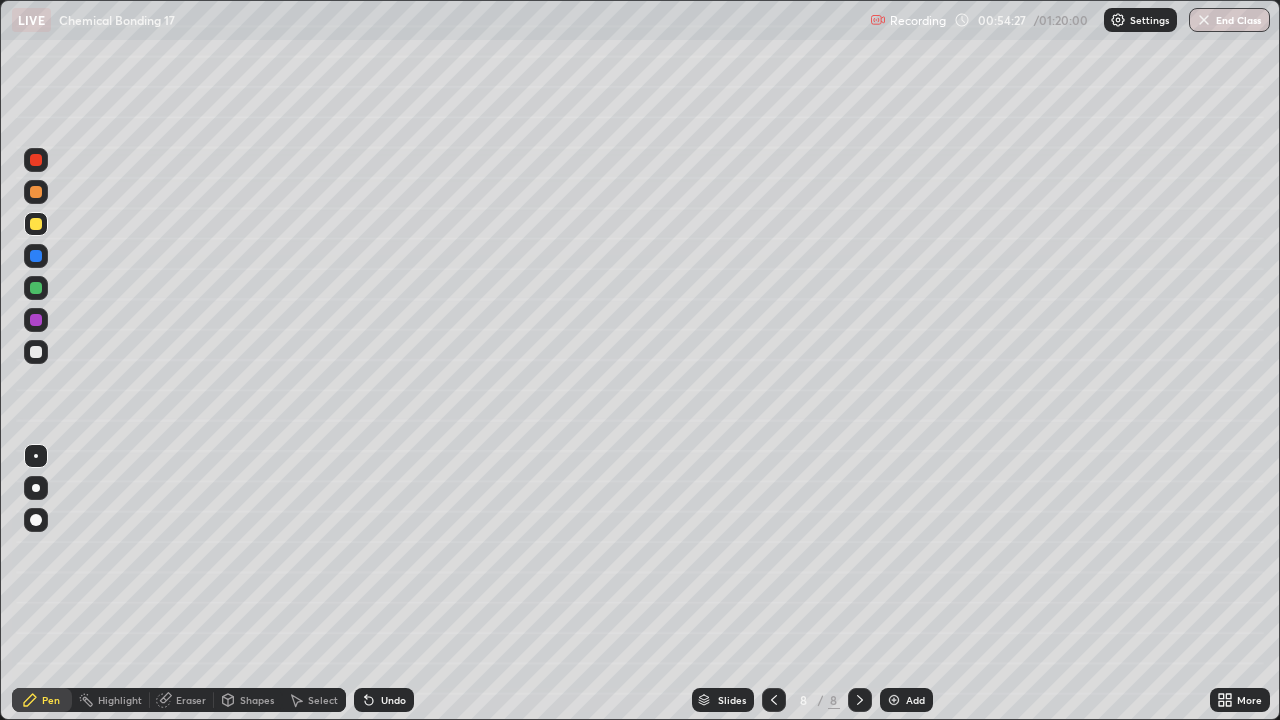 click on "Undo" at bounding box center (384, 700) 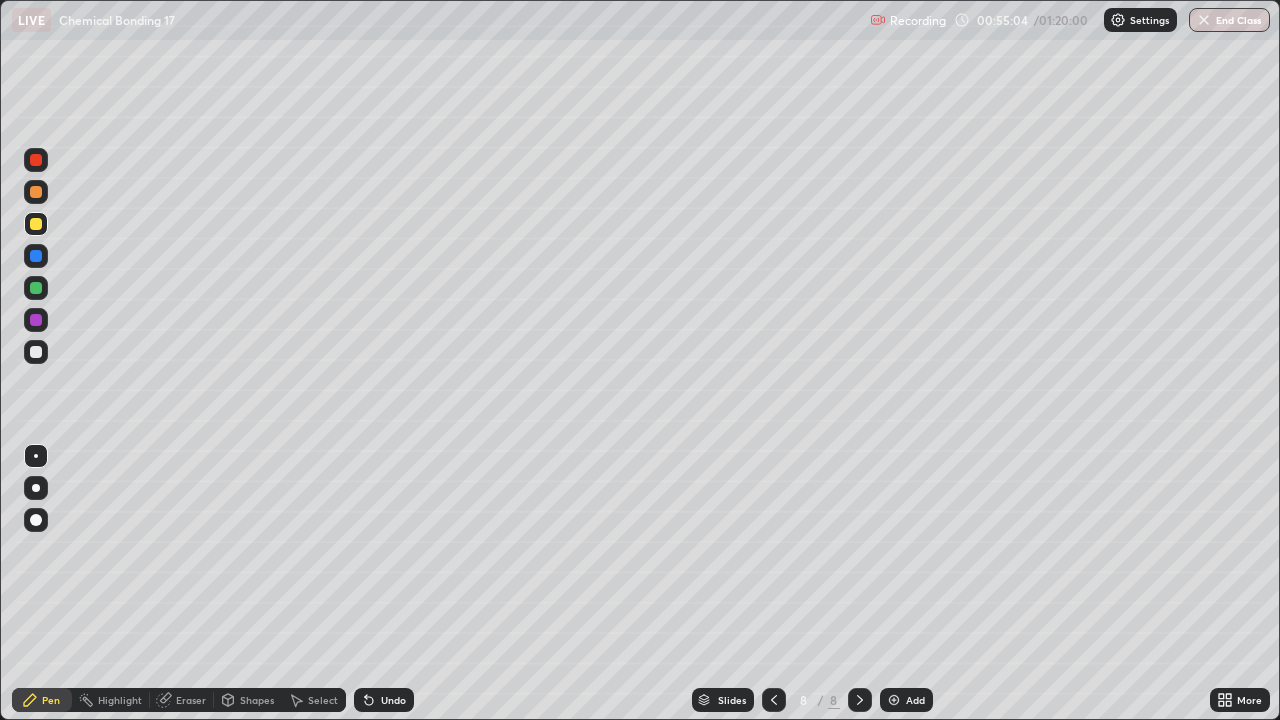 click on "Undo" at bounding box center [384, 700] 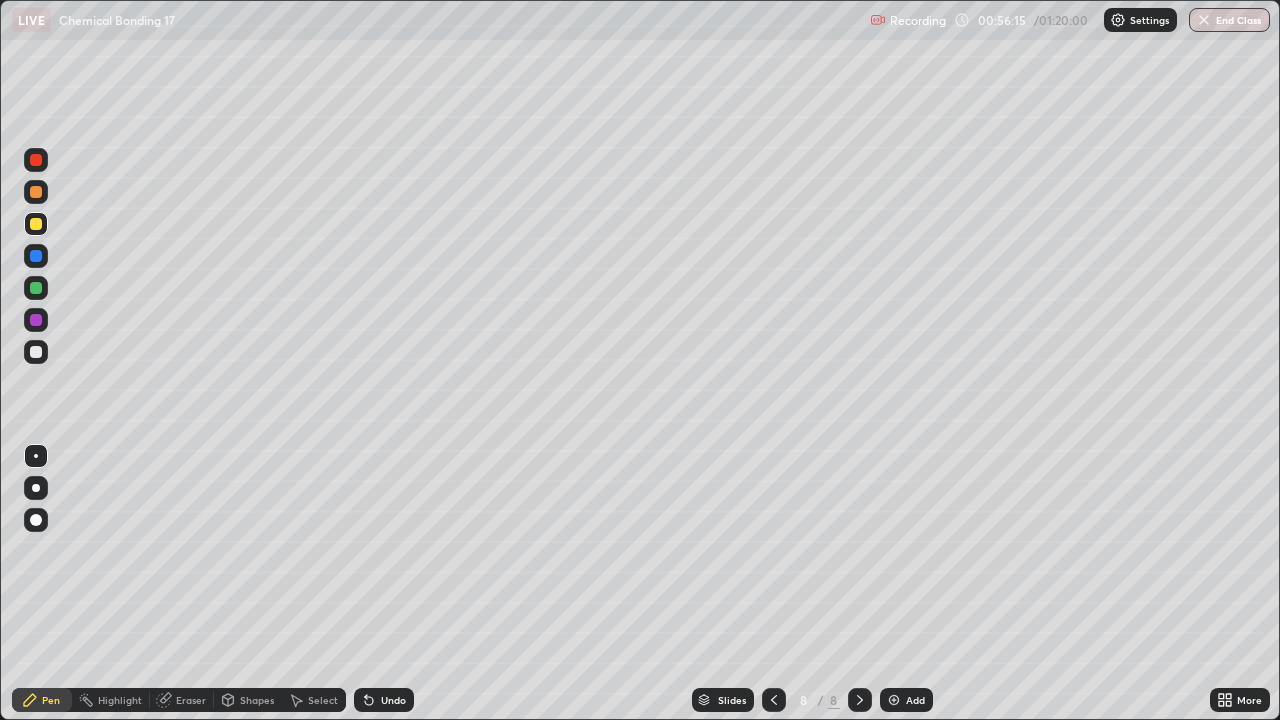 click 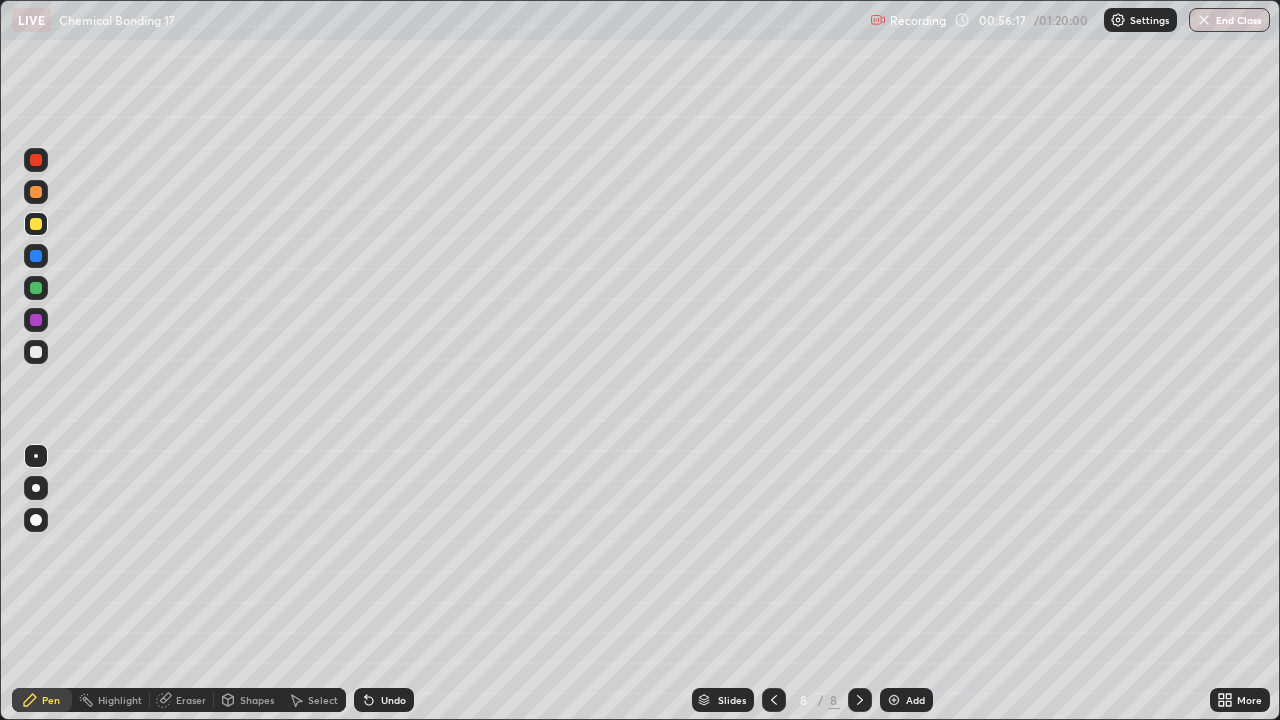 click on "Eraser" at bounding box center (182, 700) 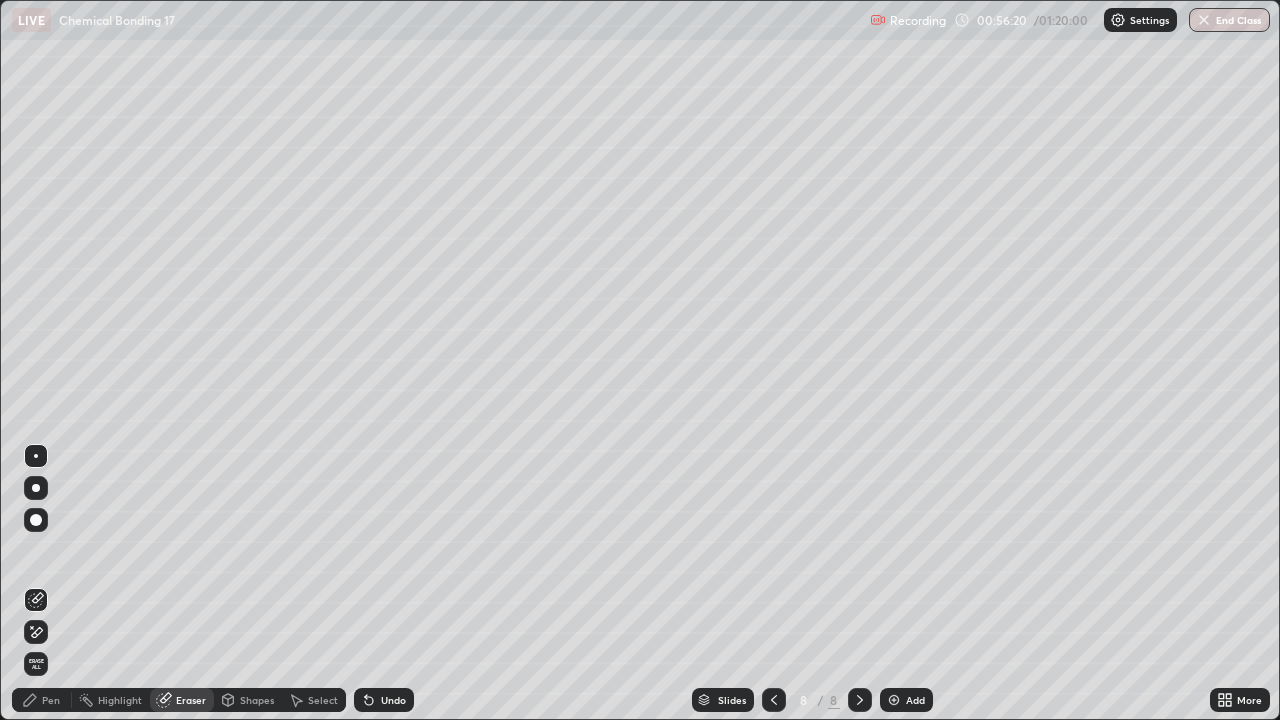 click on "Pen" at bounding box center (51, 700) 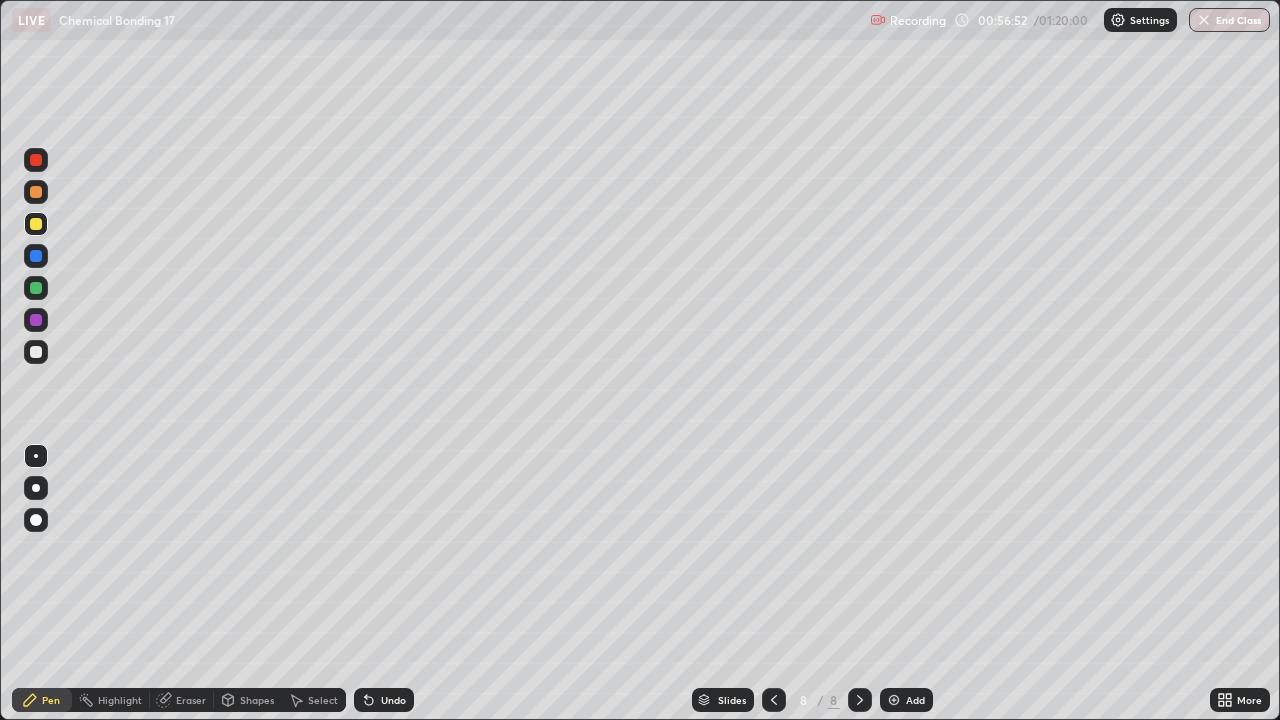 click on "Undo" at bounding box center (393, 700) 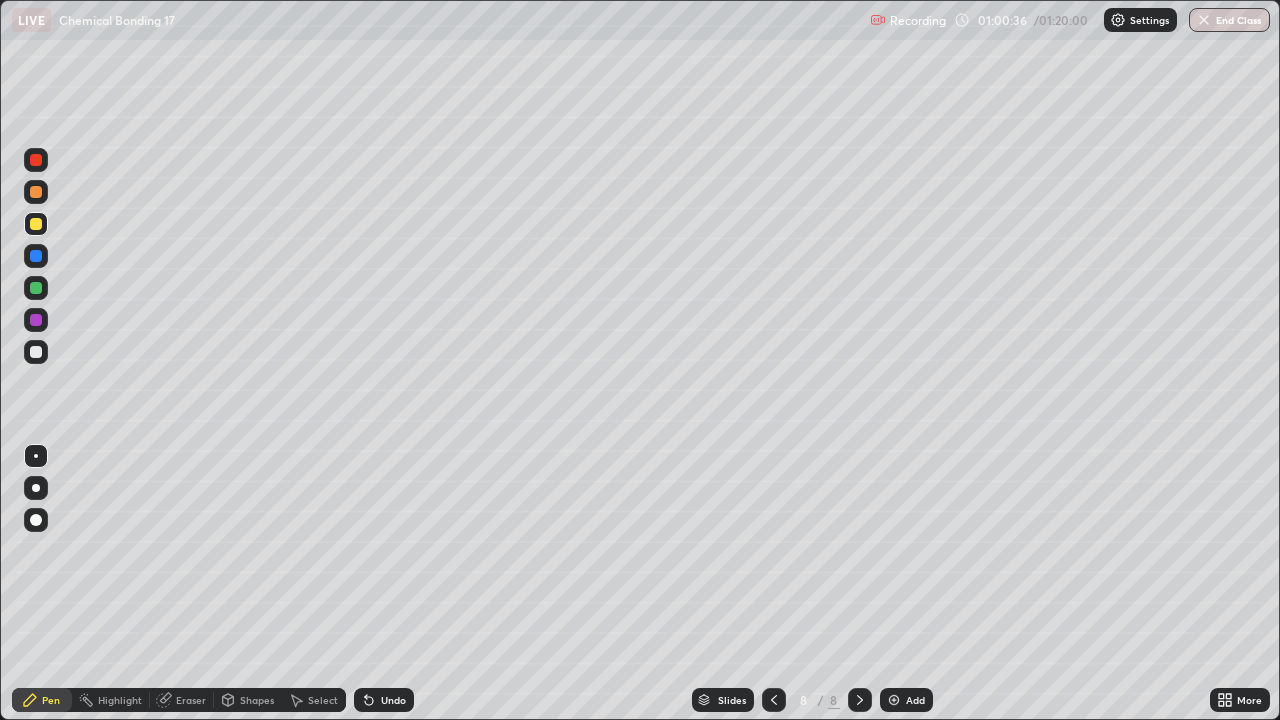 click on "Undo" at bounding box center (393, 700) 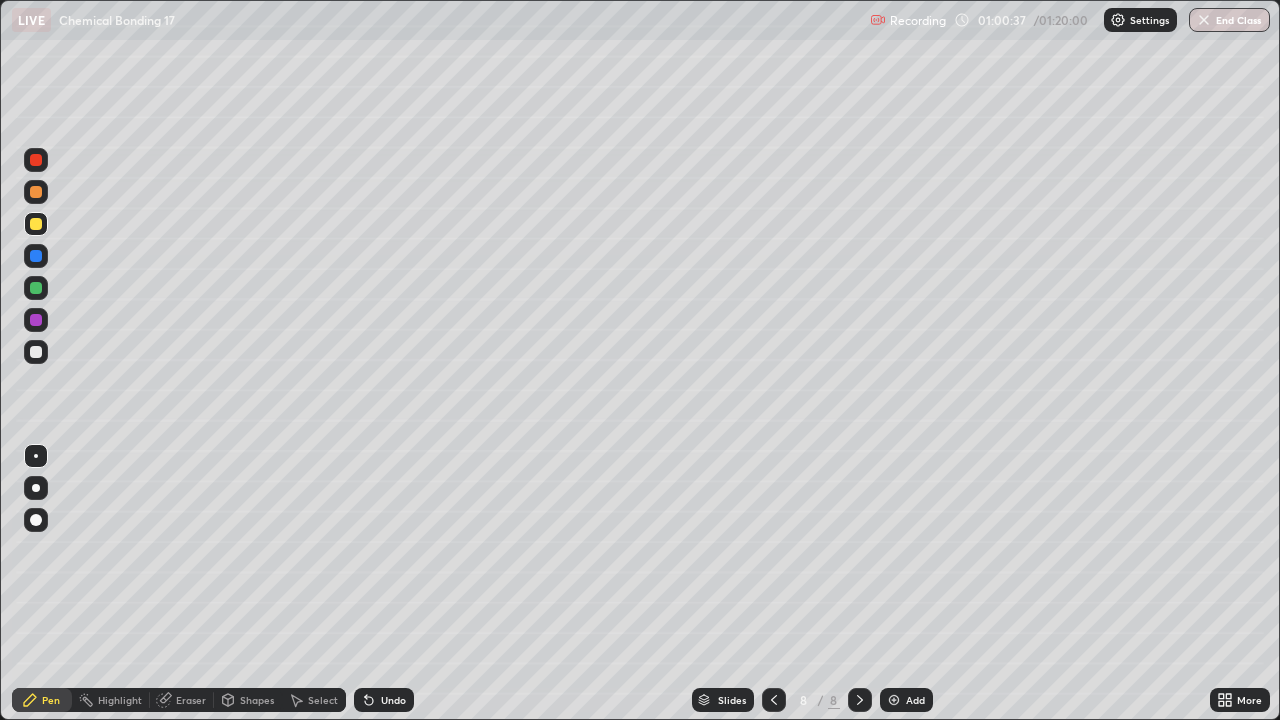 click on "Undo" at bounding box center (393, 700) 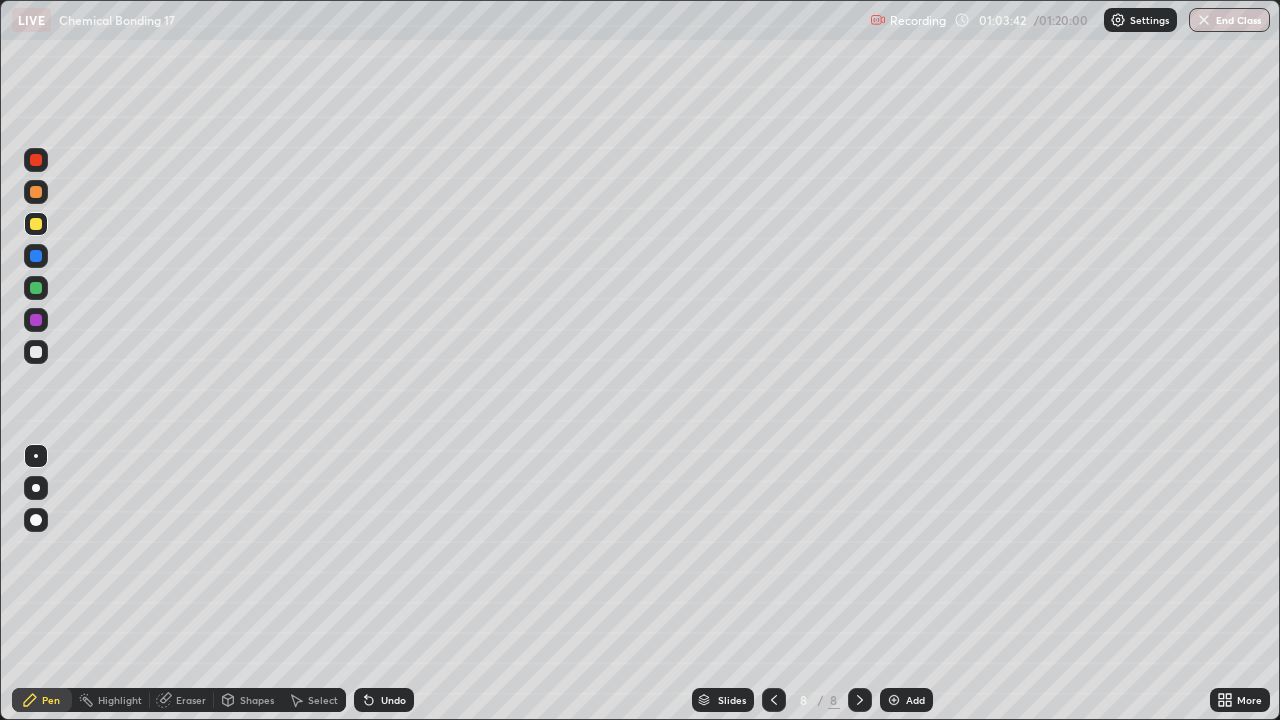 click on "Add" at bounding box center [915, 700] 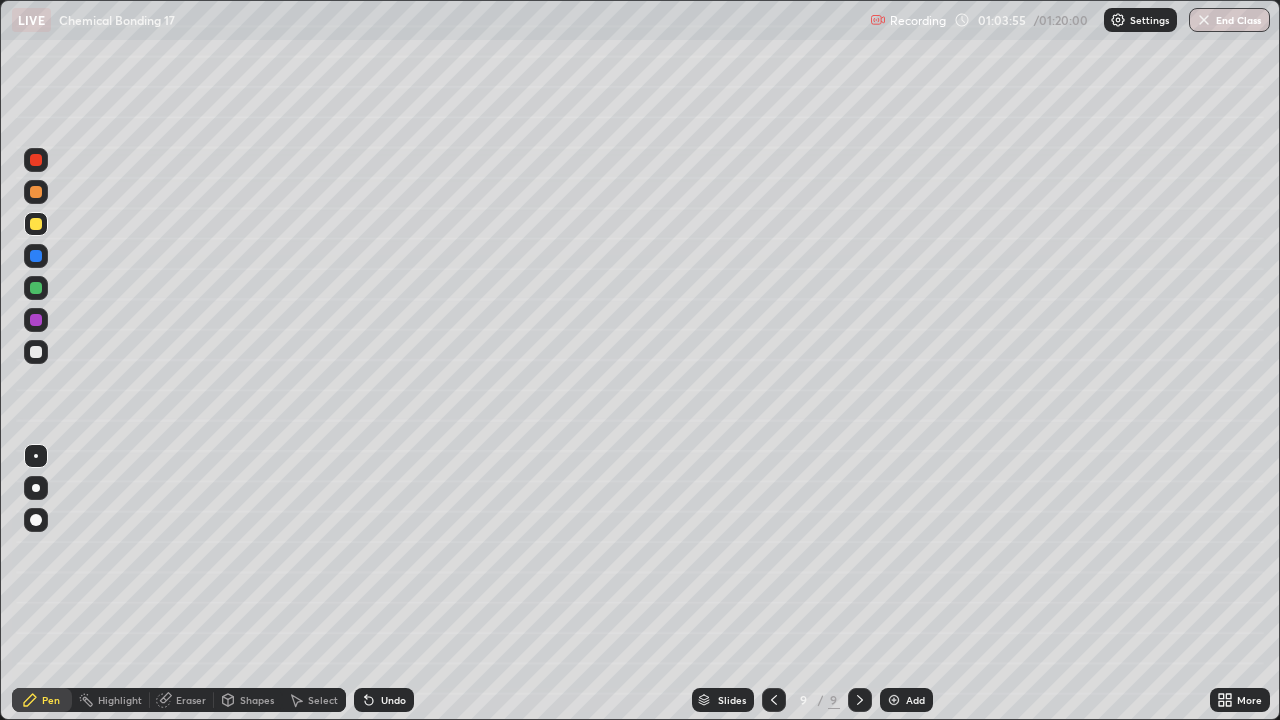 click on "Undo" at bounding box center (384, 700) 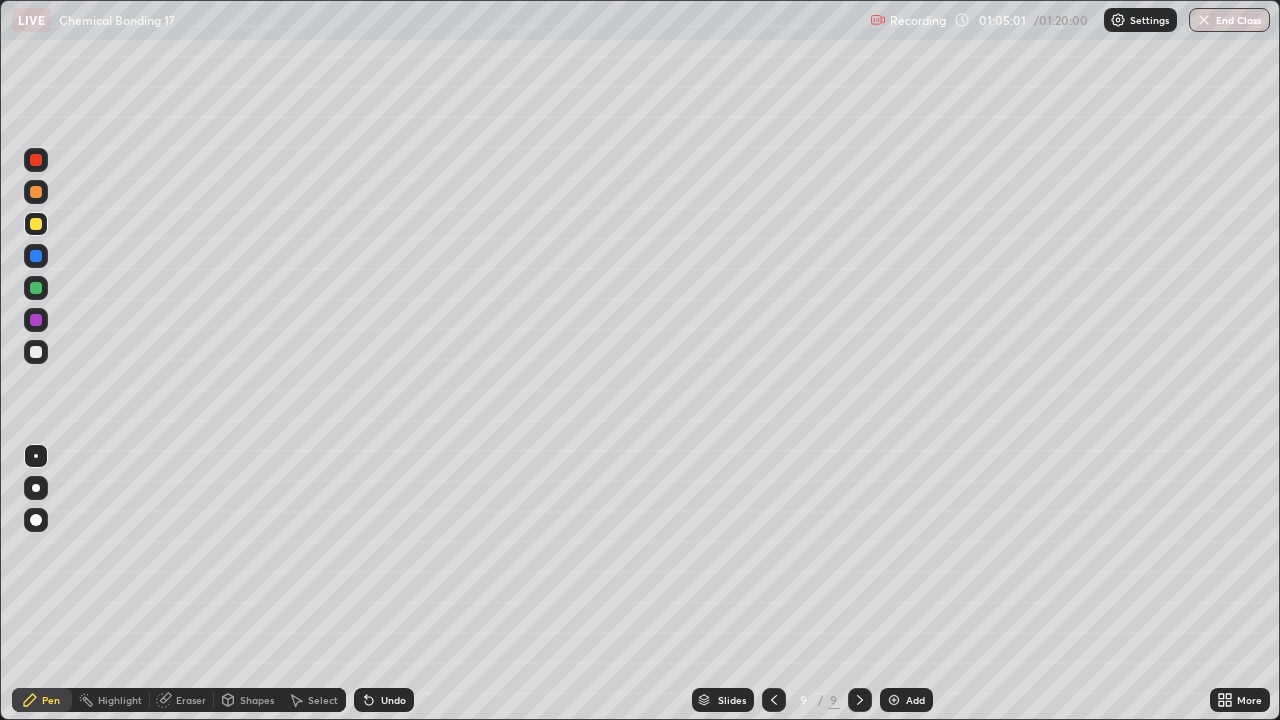 click on "Undo" at bounding box center [393, 700] 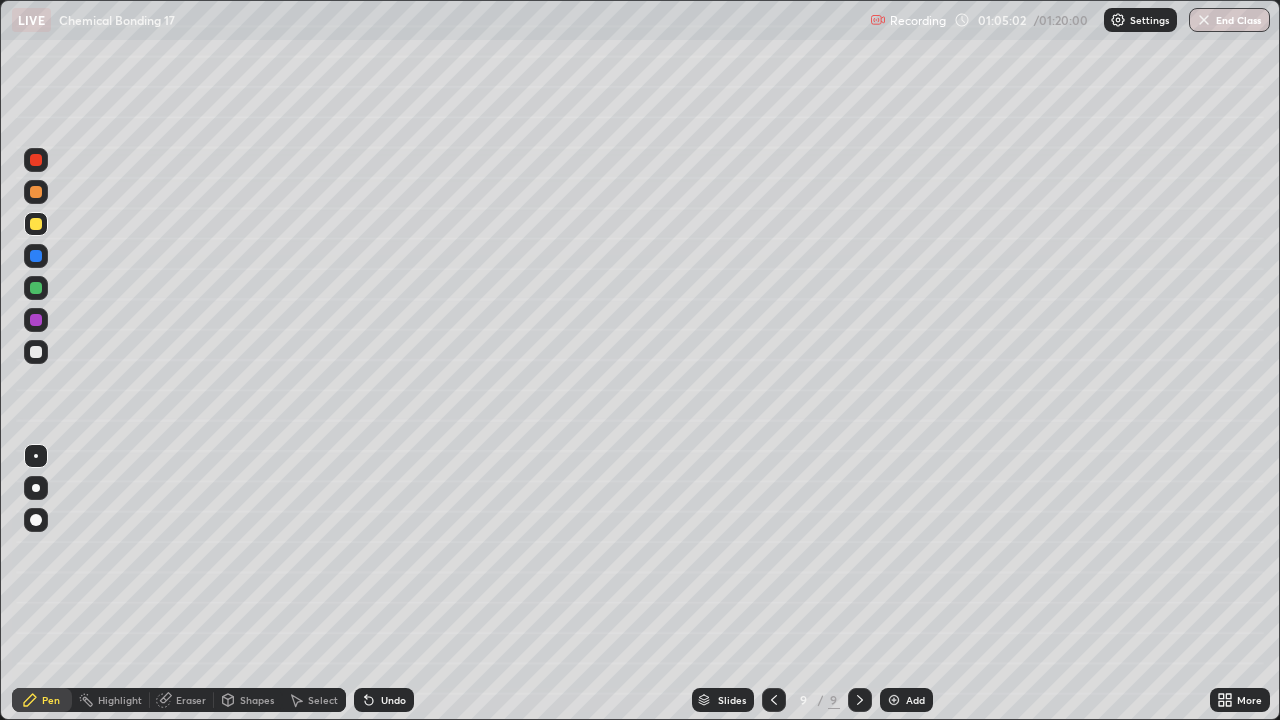 click on "Undo" at bounding box center (393, 700) 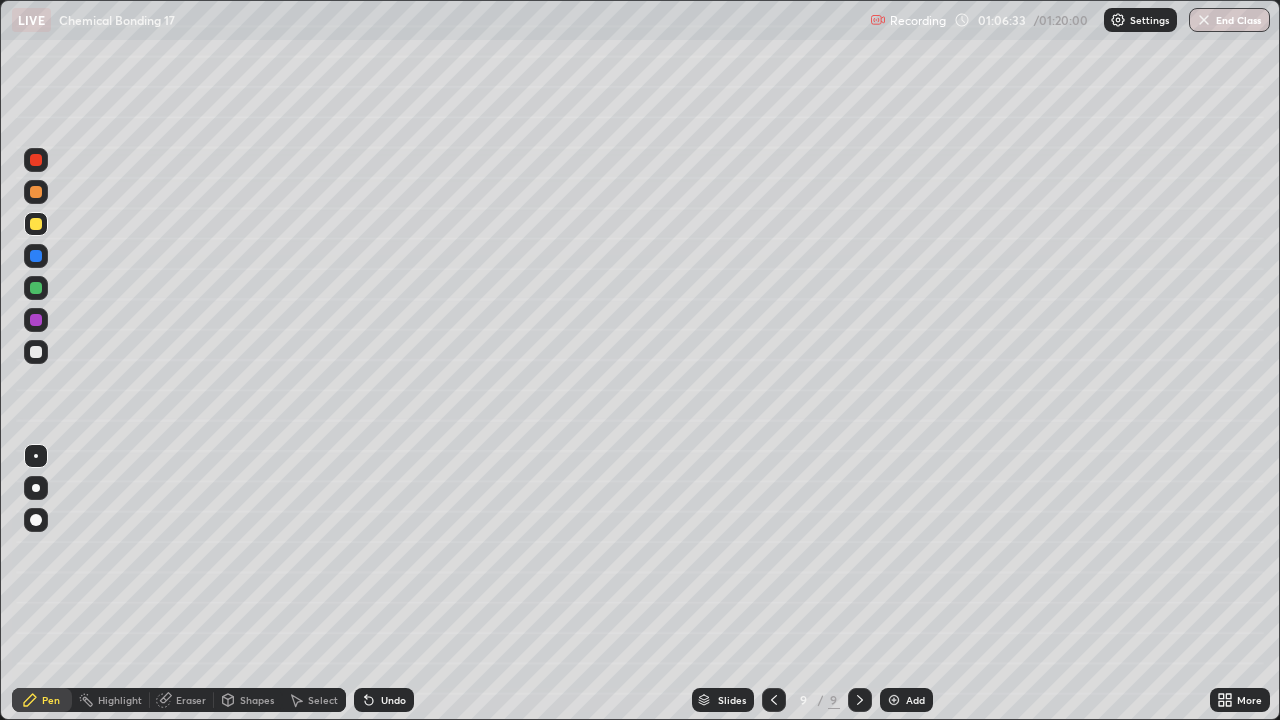 click on "Eraser" at bounding box center [191, 700] 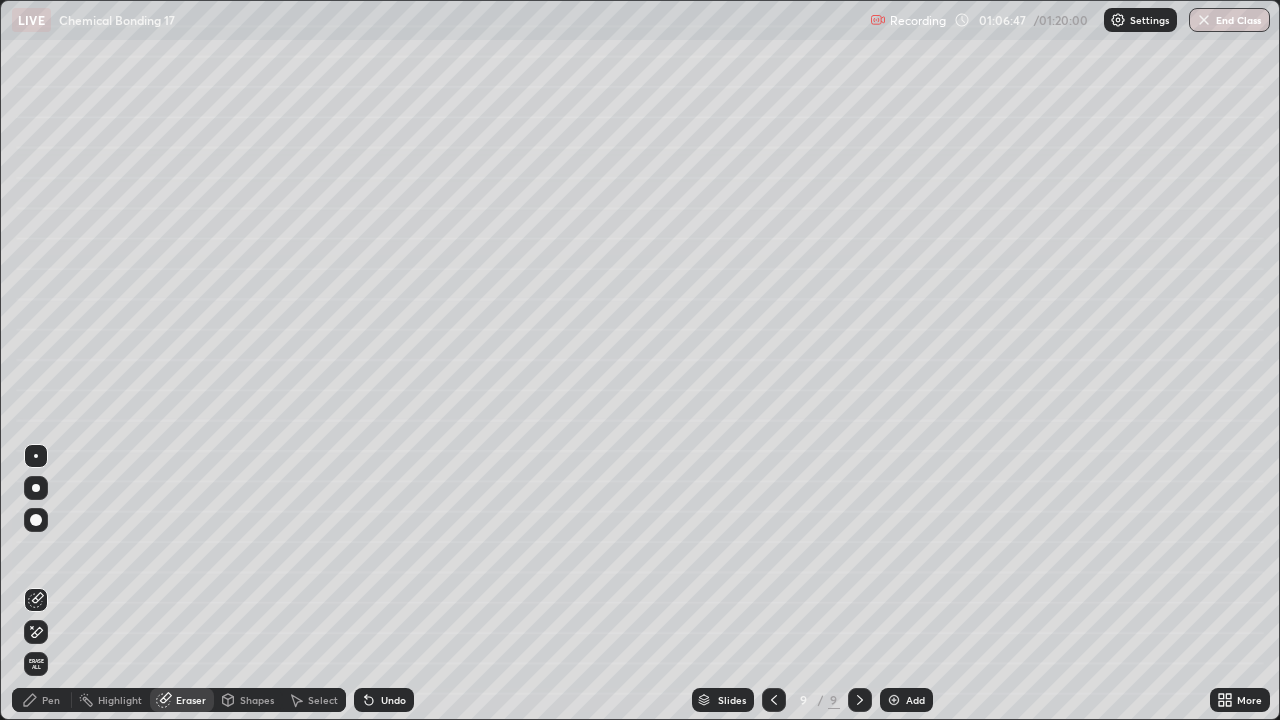 click on "Pen" at bounding box center (42, 700) 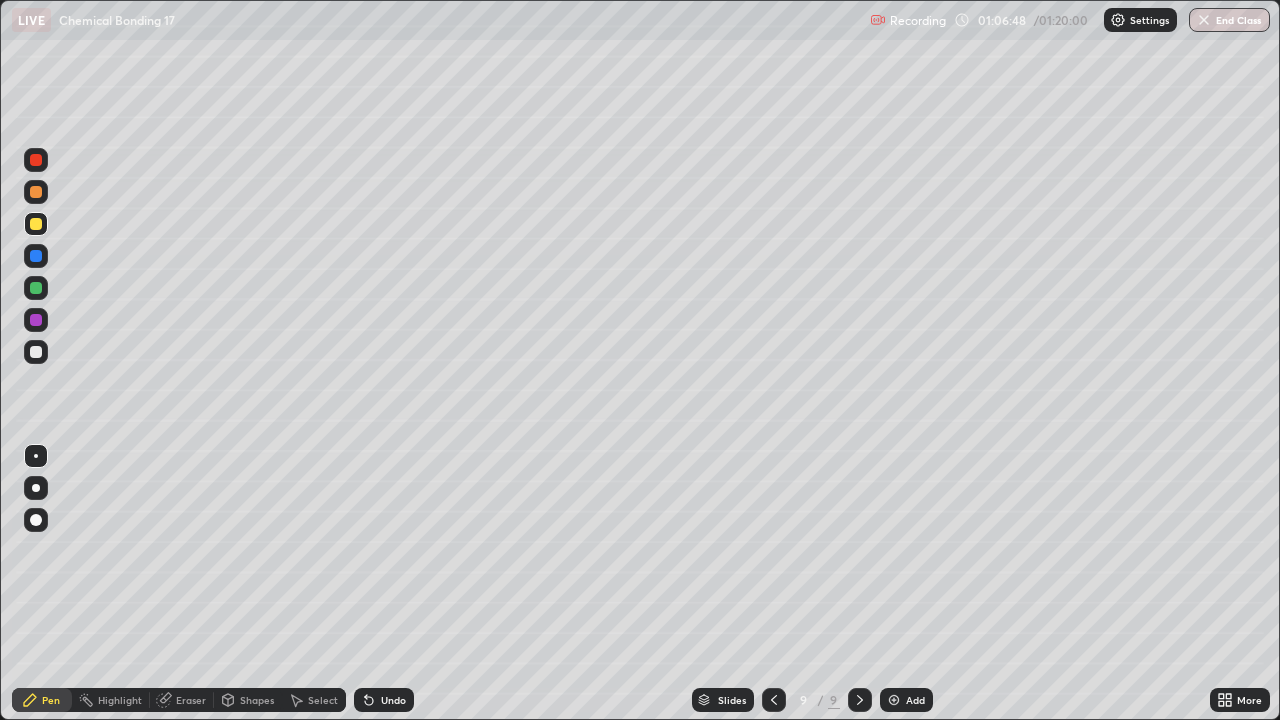 click at bounding box center [36, 352] 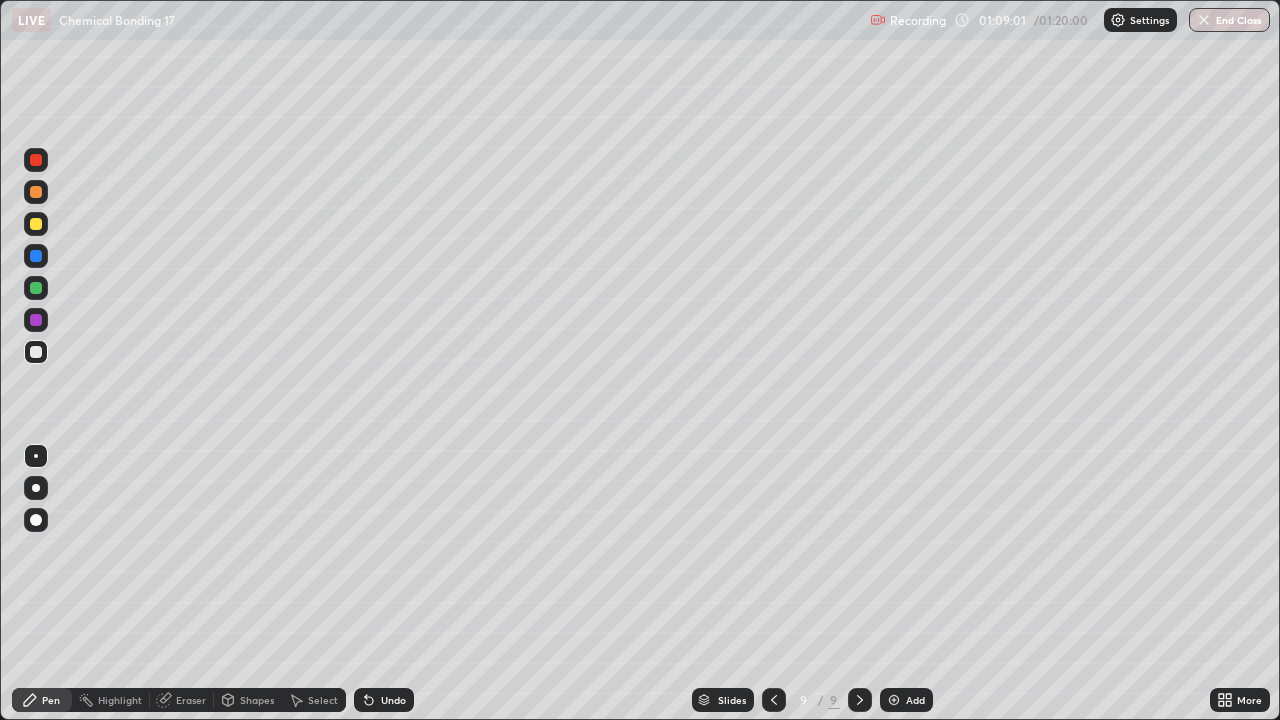 click on "Add" at bounding box center (906, 700) 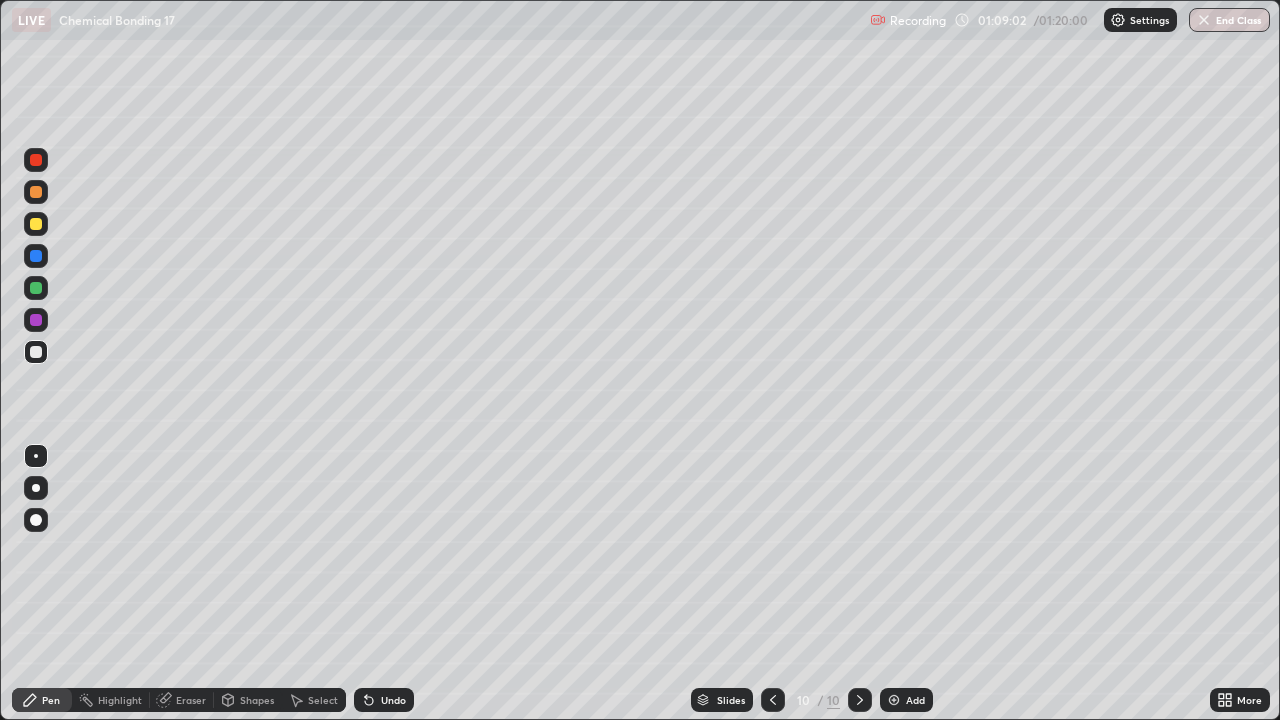 click at bounding box center (36, 224) 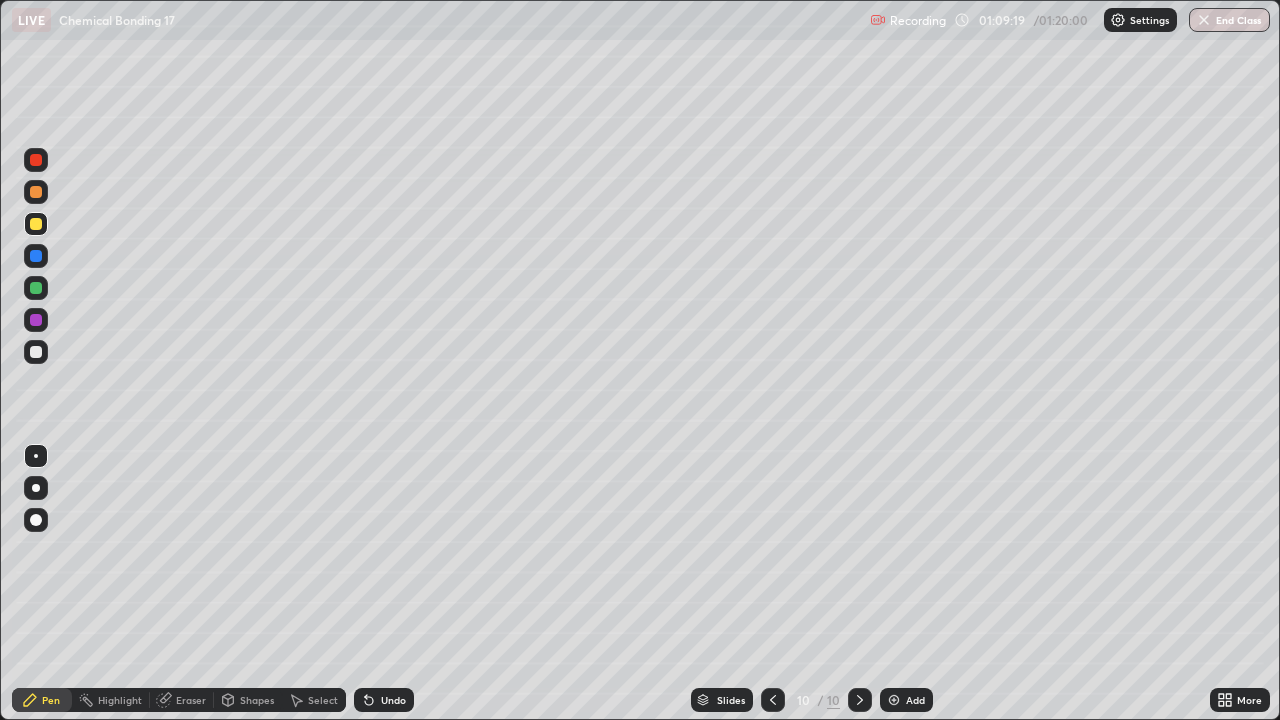 click at bounding box center [36, 352] 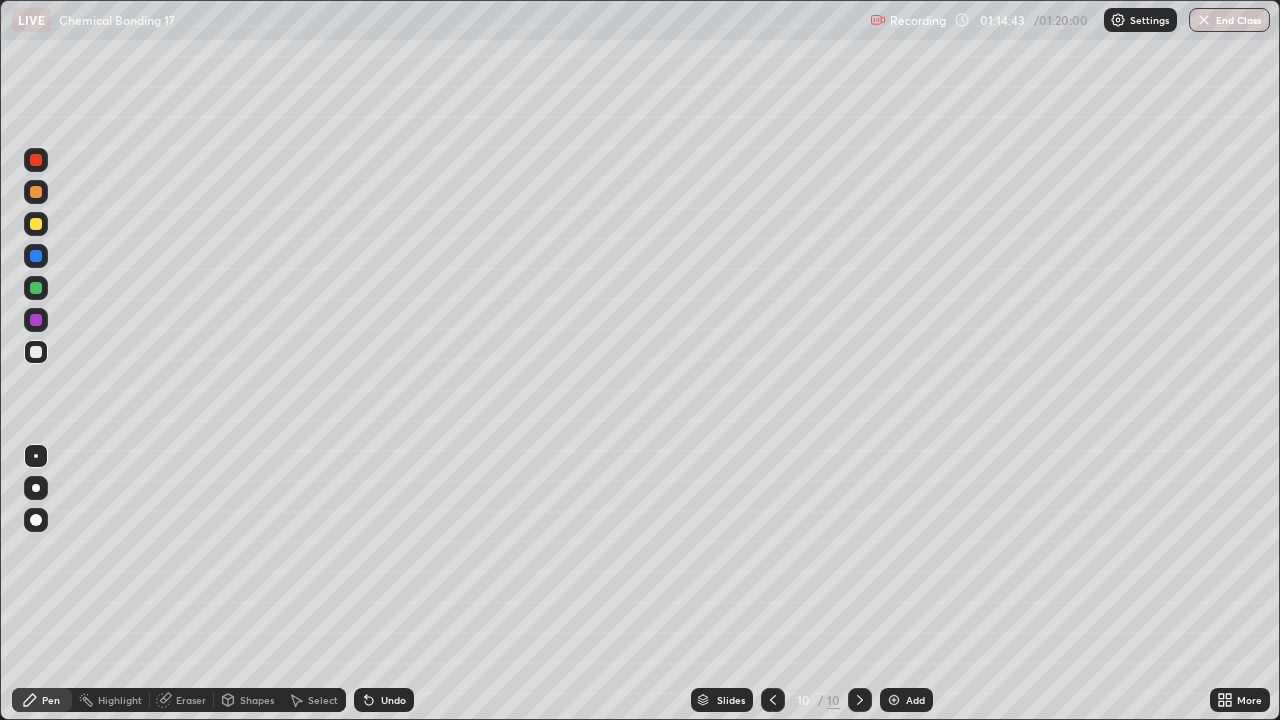 click on "End Class" at bounding box center (1229, 20) 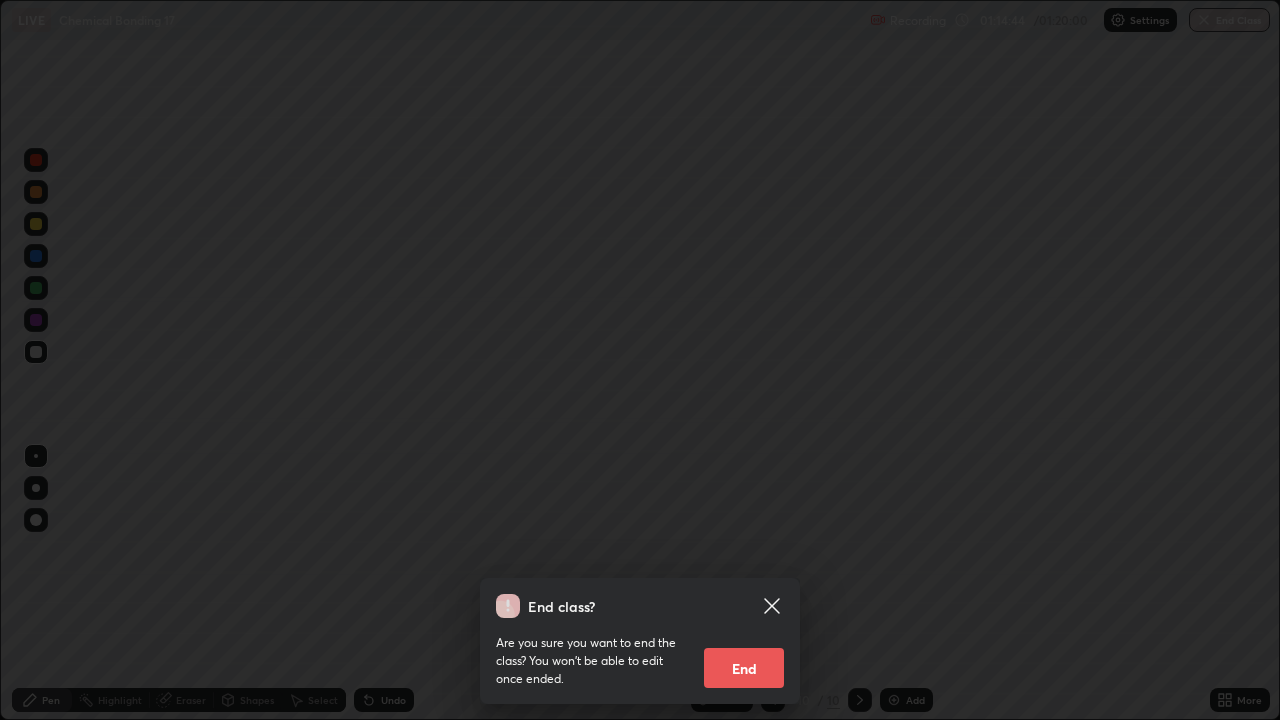 click on "End" at bounding box center (744, 668) 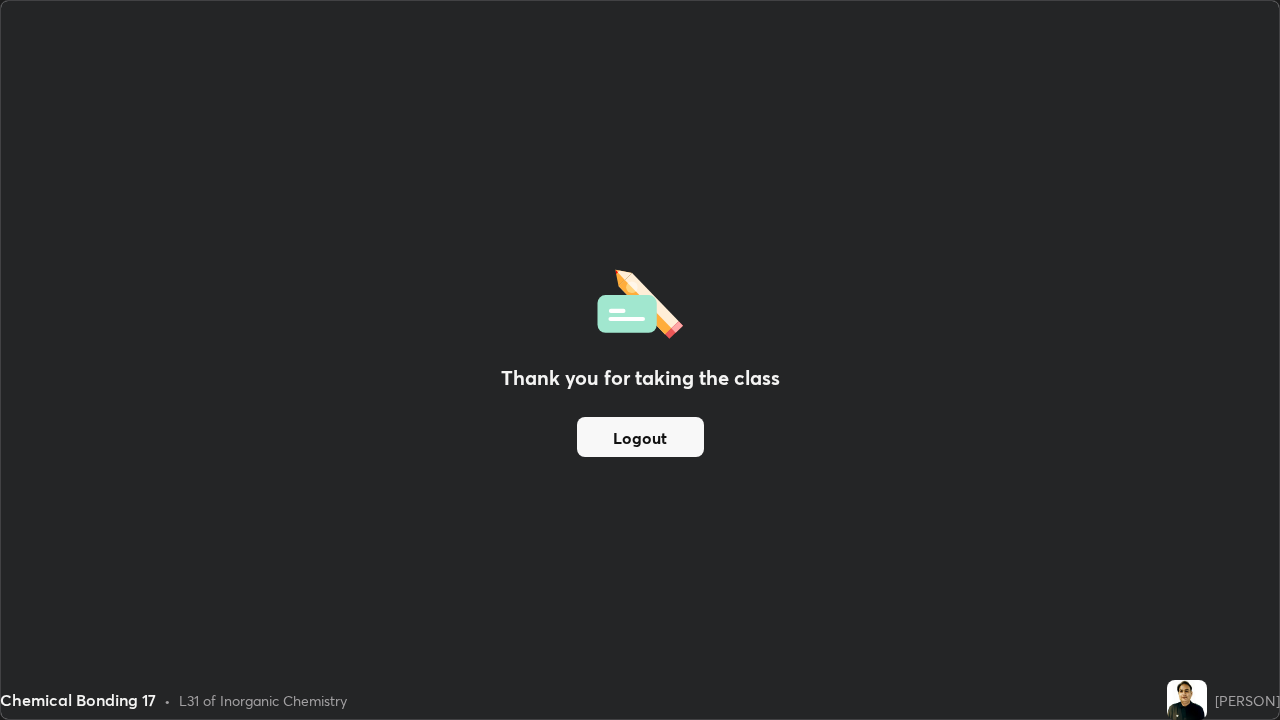 click on "Logout" at bounding box center (640, 437) 